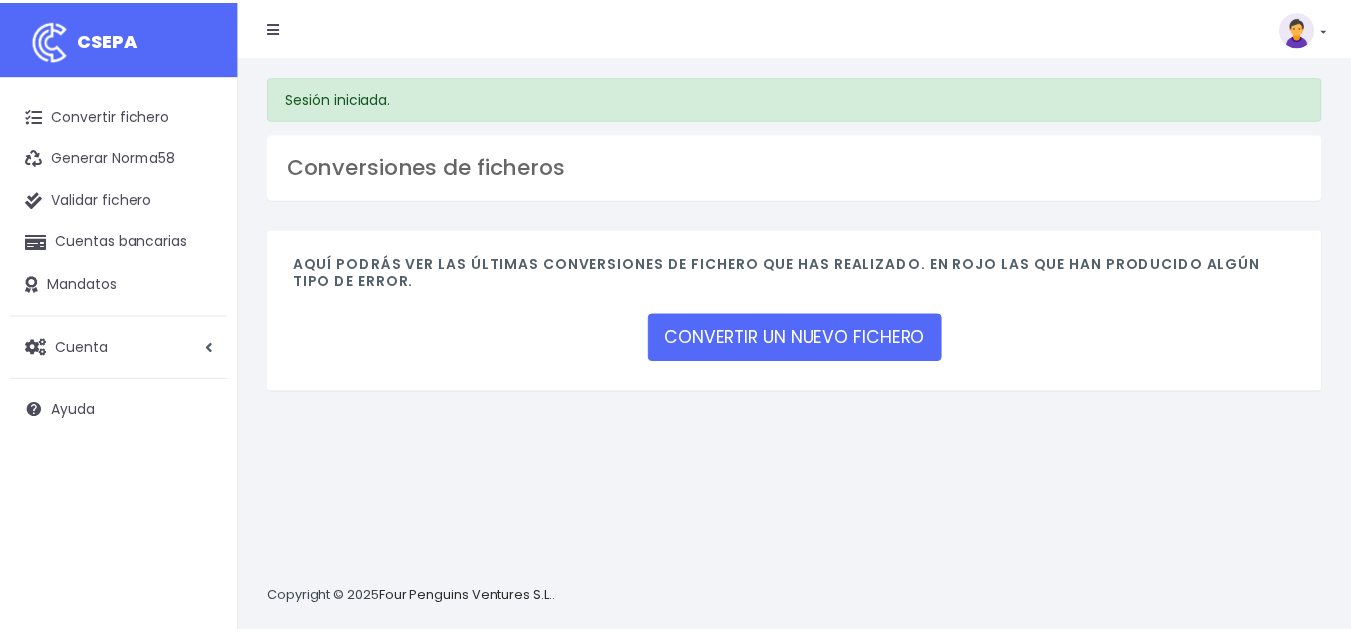 scroll, scrollTop: 0, scrollLeft: 0, axis: both 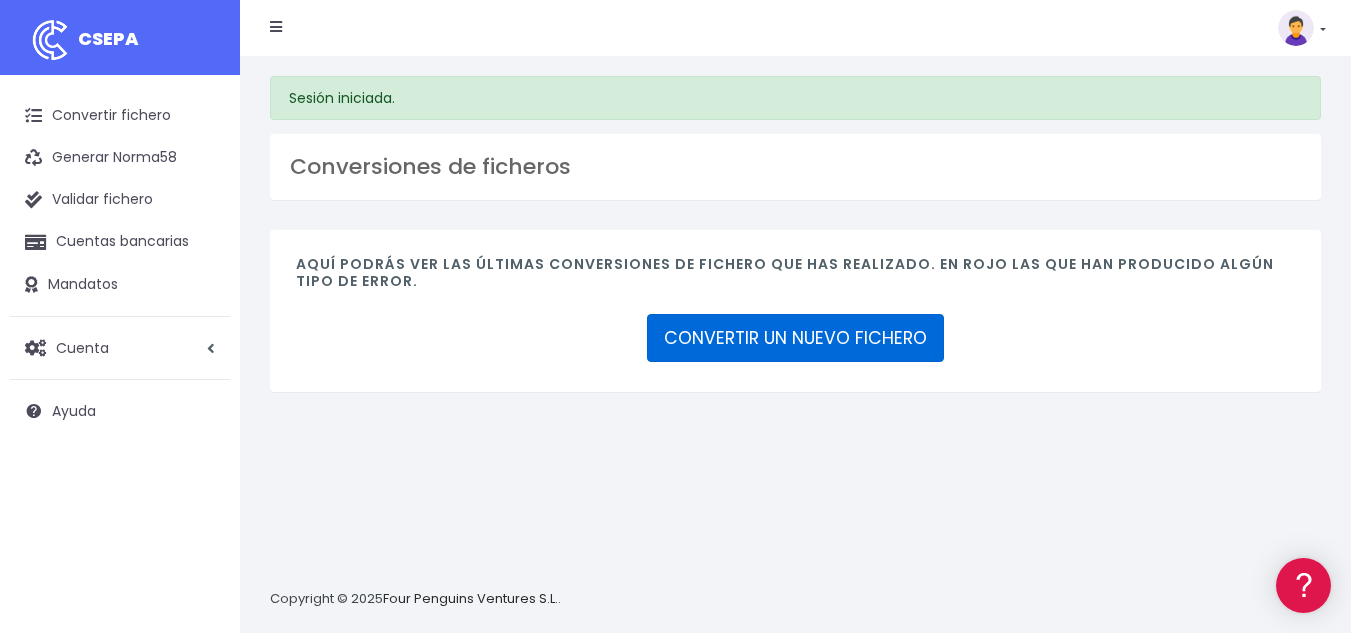 click on "CONVERTIR UN NUEVO FICHERO" at bounding box center (795, 338) 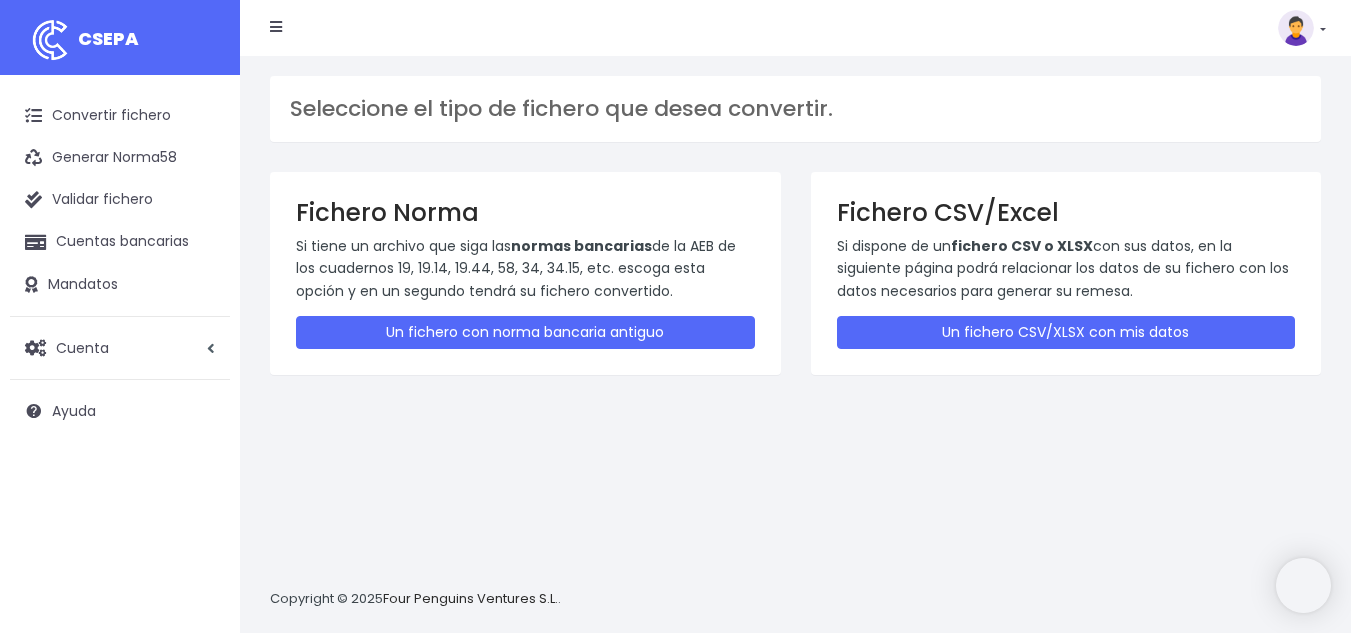 scroll, scrollTop: 0, scrollLeft: 0, axis: both 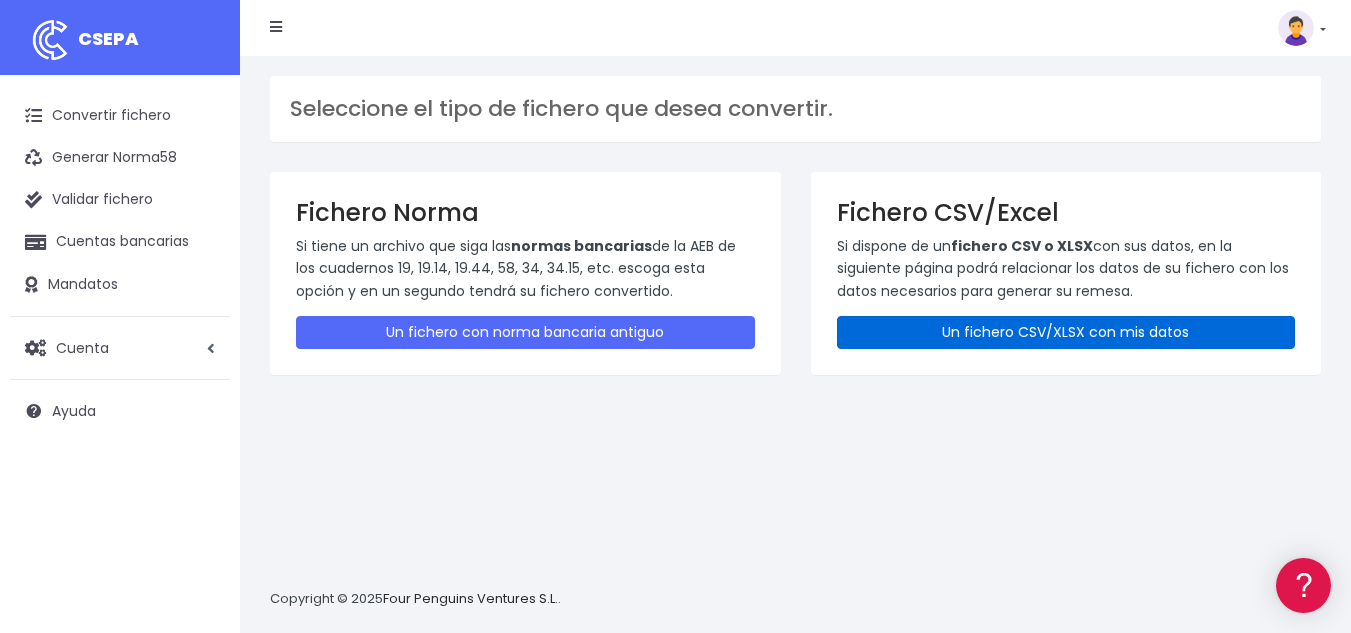 click on "Un fichero CSV/XLSX con mis datos" at bounding box center (1066, 332) 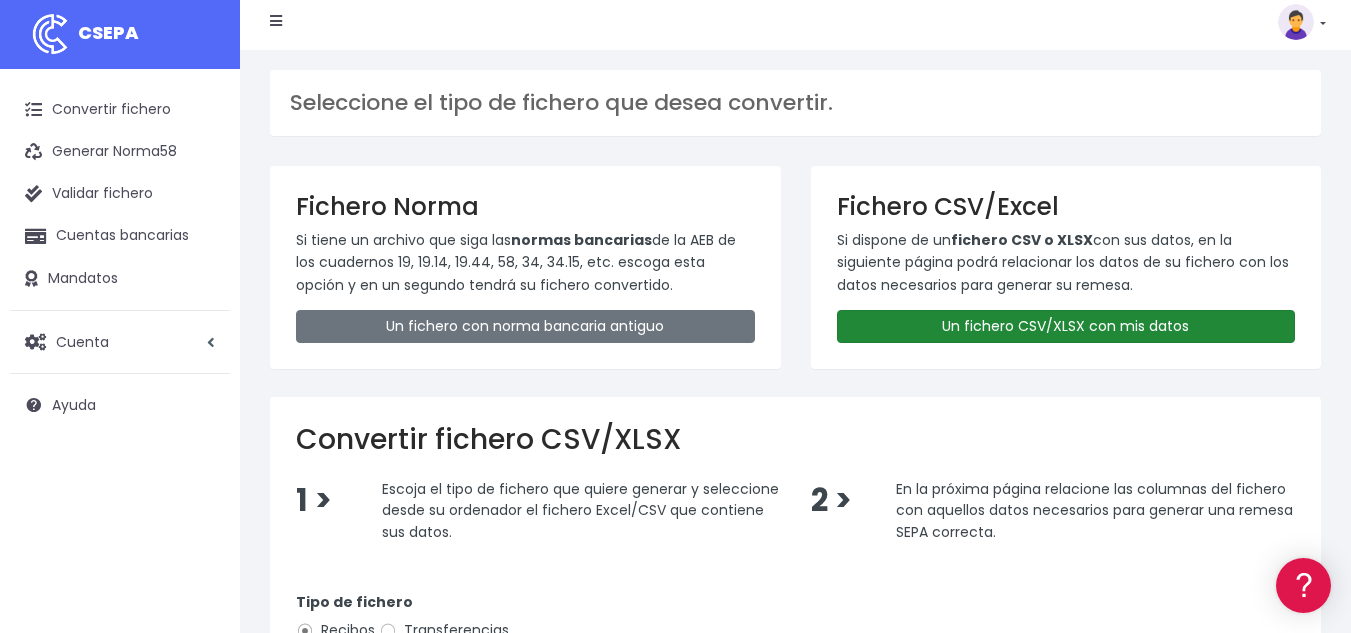 scroll, scrollTop: 300, scrollLeft: 0, axis: vertical 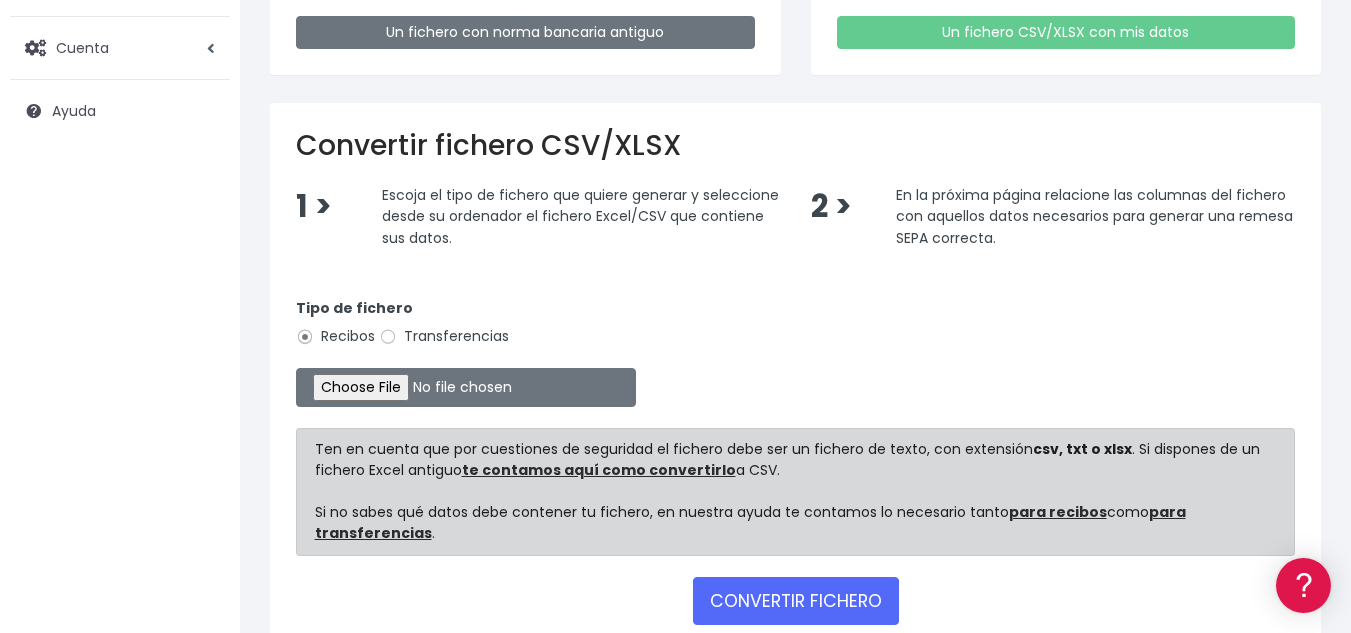 click on "Transferencias" at bounding box center (305, 337) 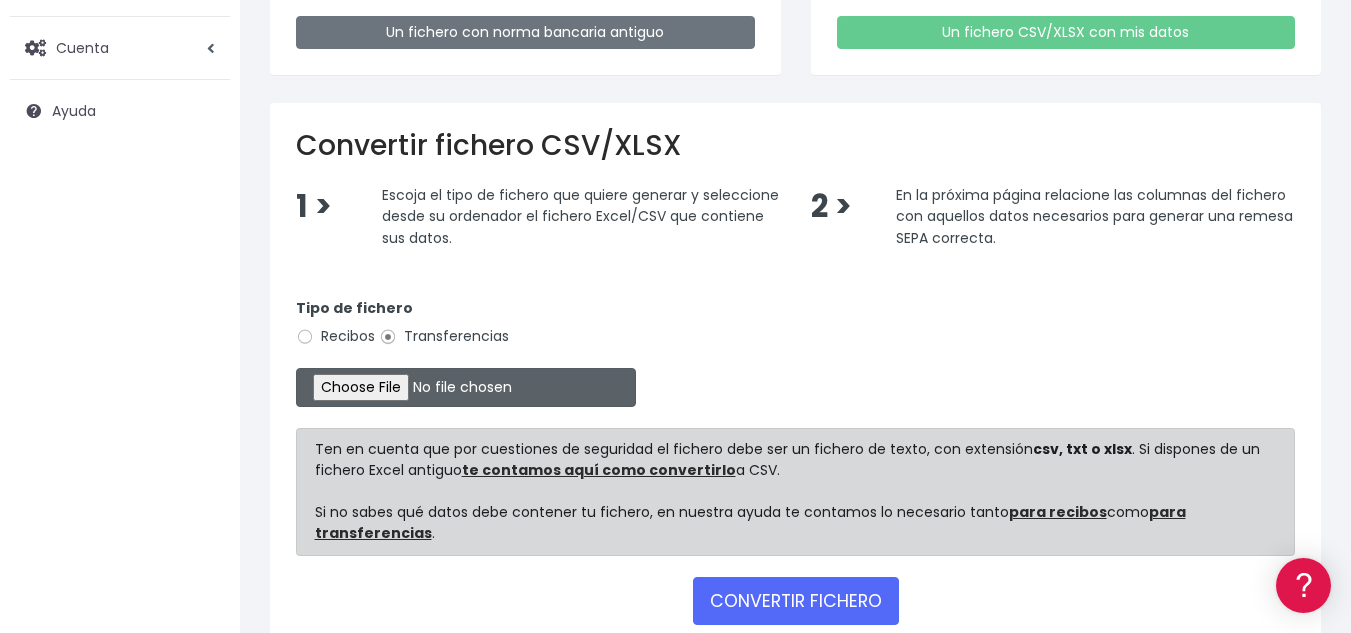 click at bounding box center [466, 387] 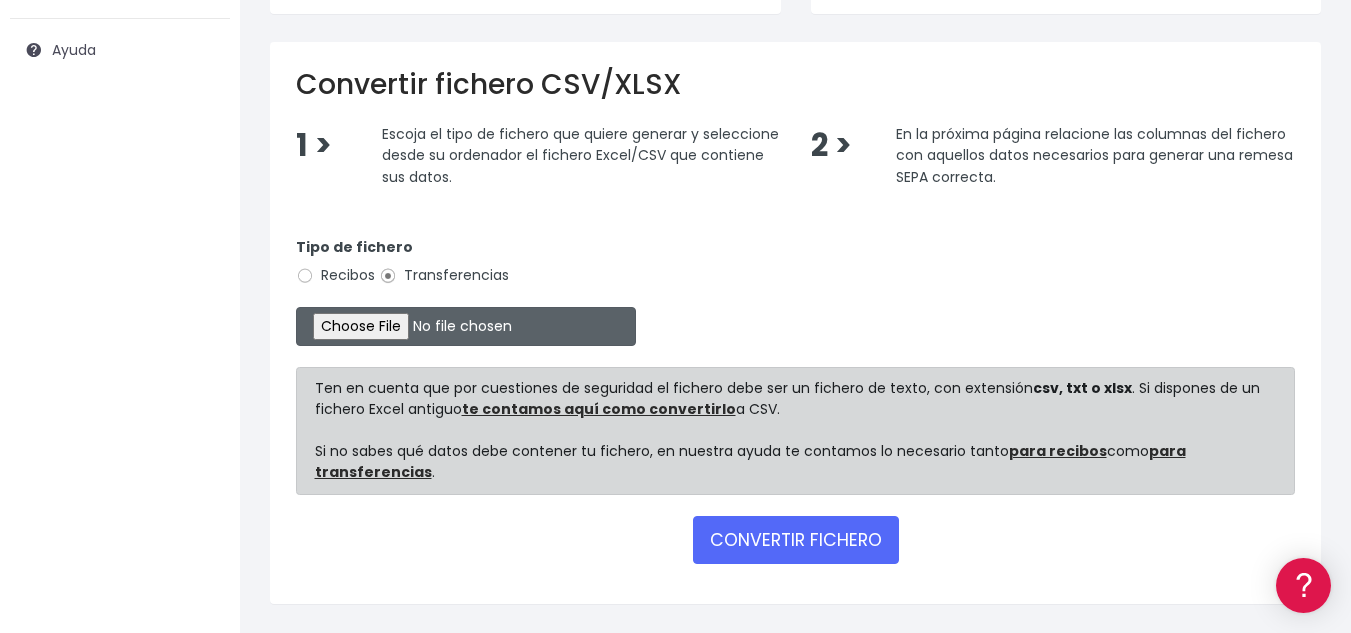 scroll, scrollTop: 419, scrollLeft: 0, axis: vertical 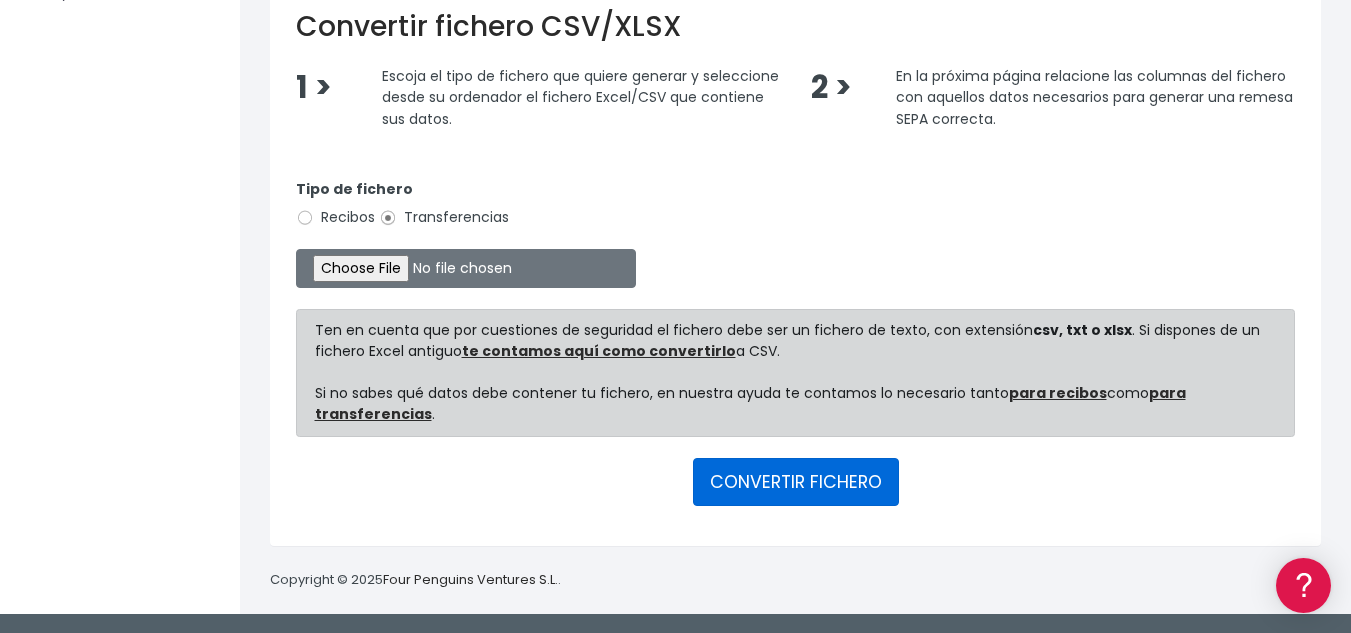 click on "CONVERTIR FICHERO" at bounding box center (796, 482) 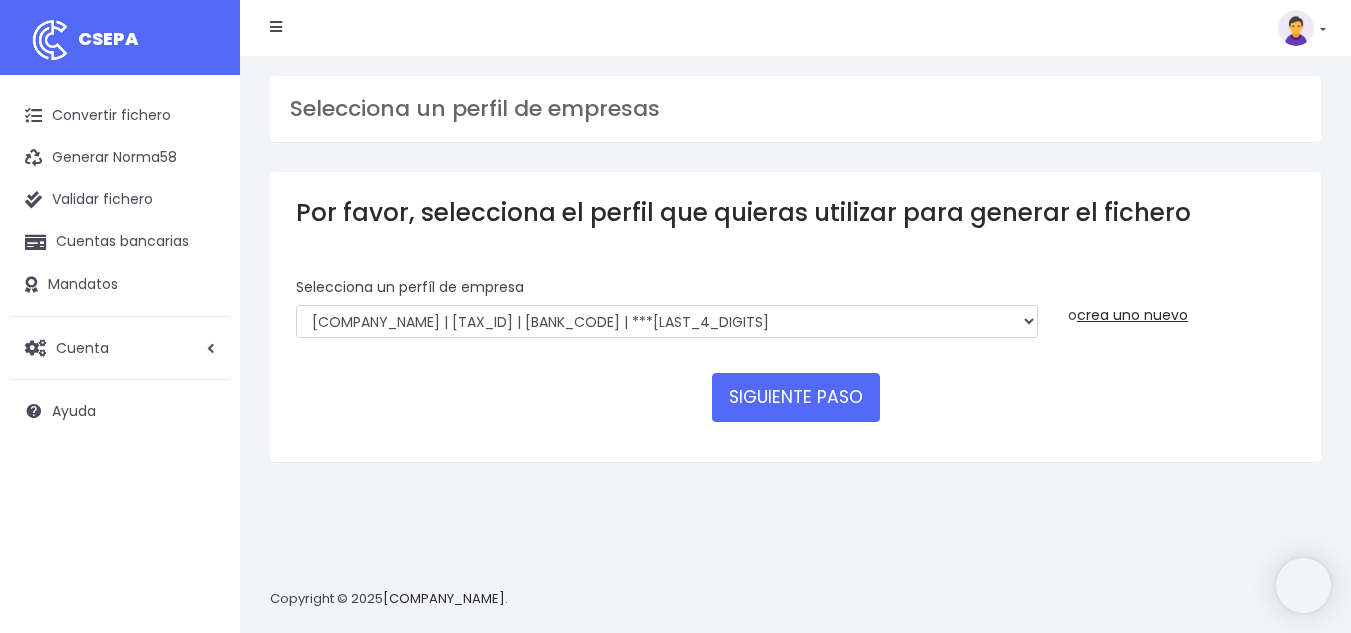 scroll, scrollTop: 0, scrollLeft: 0, axis: both 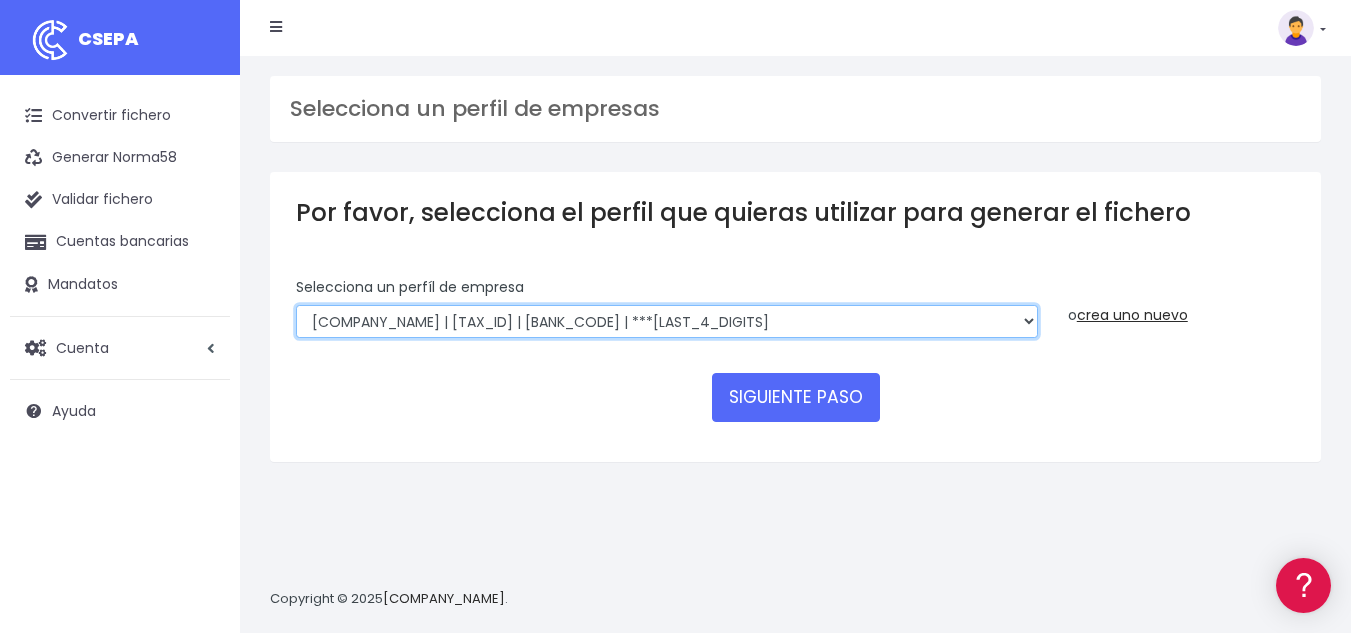 click on "Felizvita 2014 SL | B86993896 | CAIXESBBXXX | ***80224
Assisvita Asistencia S.L. | B67125435 | CAIXESBBXXX | ***63498
MASVITA 2020 SL | B01889823 | CAIXESBBXXX | ***33807
CUIDA CARE MARKETING SL | ES94000B66619172 | CAIXESBBXXX | ***66863
CUIDA CARE MARKETING SL | B66619172000 | CAIXESBBXXX | ***66863" at bounding box center (667, 322) 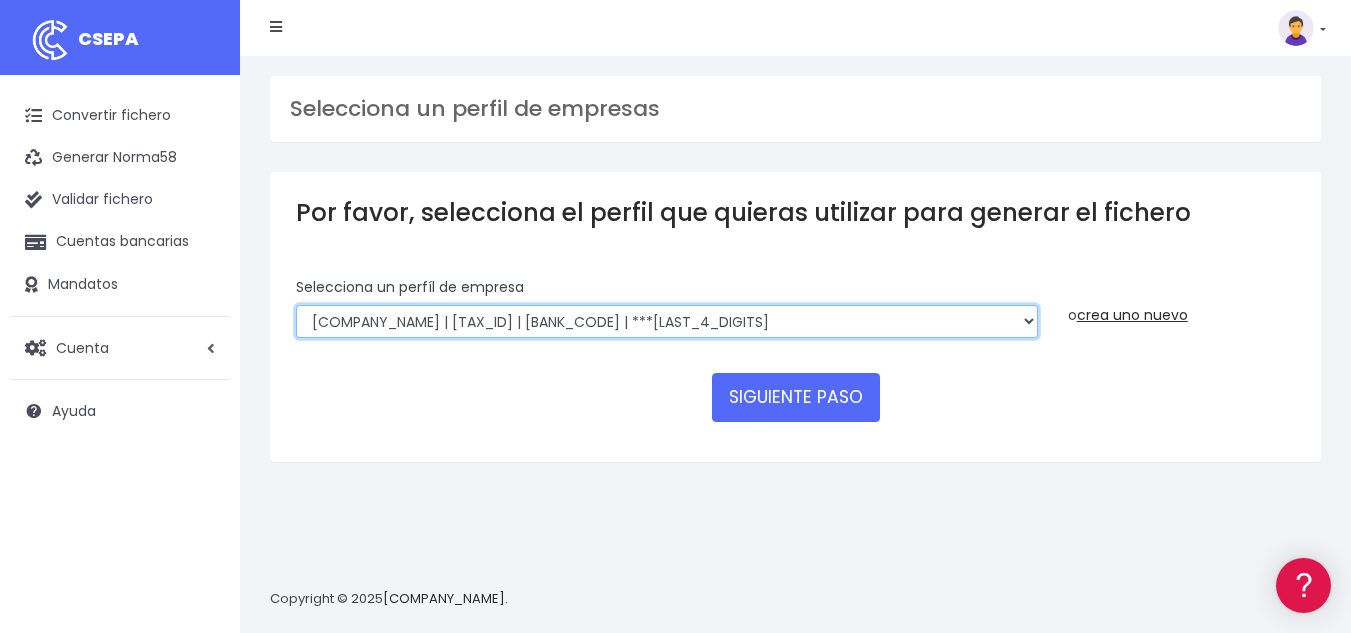click on "Felizvita 2014 SL | B86993896 | CAIXESBBXXX | ***80224
Assisvita Asistencia S.L. | B67125435 | CAIXESBBXXX | ***63498
MASVITA 2020 SL | B01889823 | CAIXESBBXXX | ***33807
CUIDA CARE MARKETING SL | ES94000B66619172 | CAIXESBBXXX | ***66863
CUIDA CARE MARKETING SL | B66619172000 | CAIXESBBXXX | ***66863" at bounding box center [667, 322] 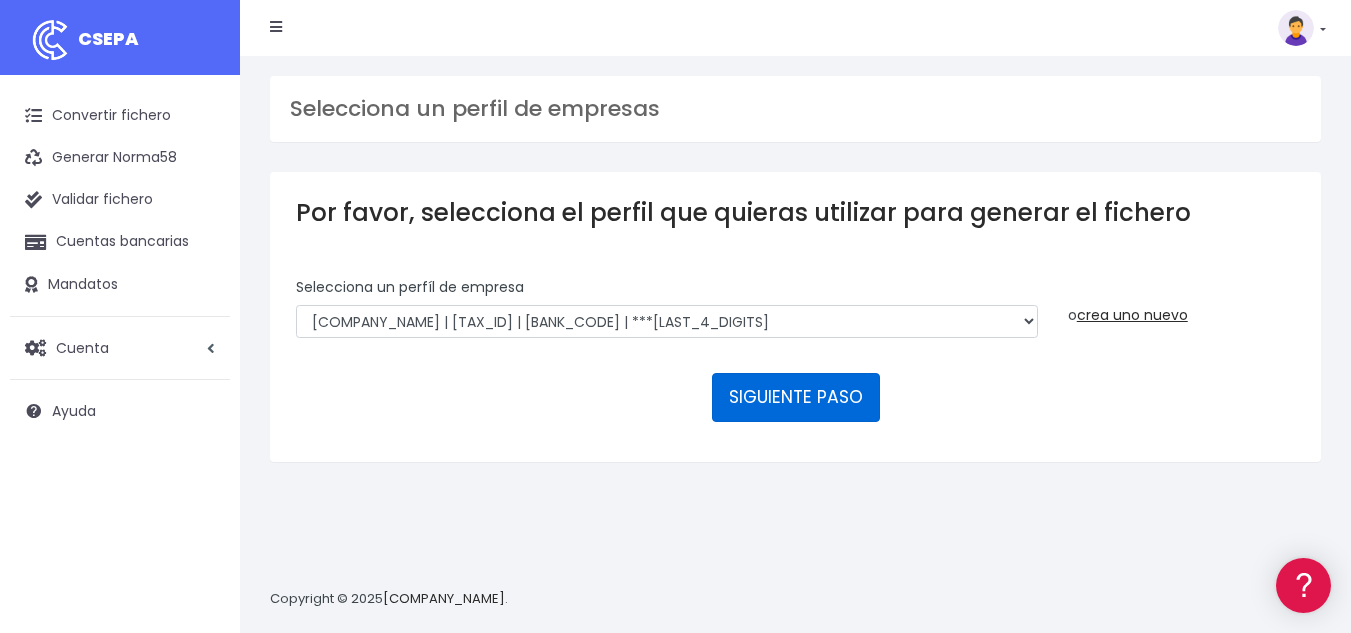 click on "SIGUIENTE PASO" at bounding box center [796, 397] 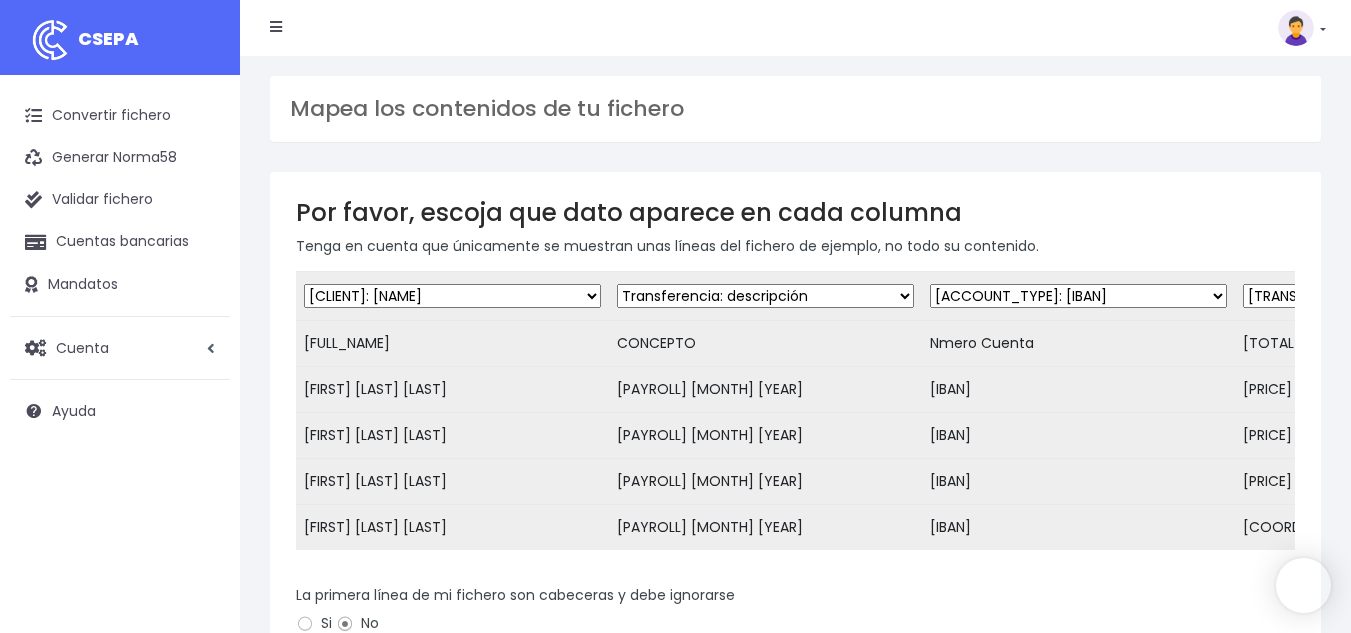scroll, scrollTop: 0, scrollLeft: 0, axis: both 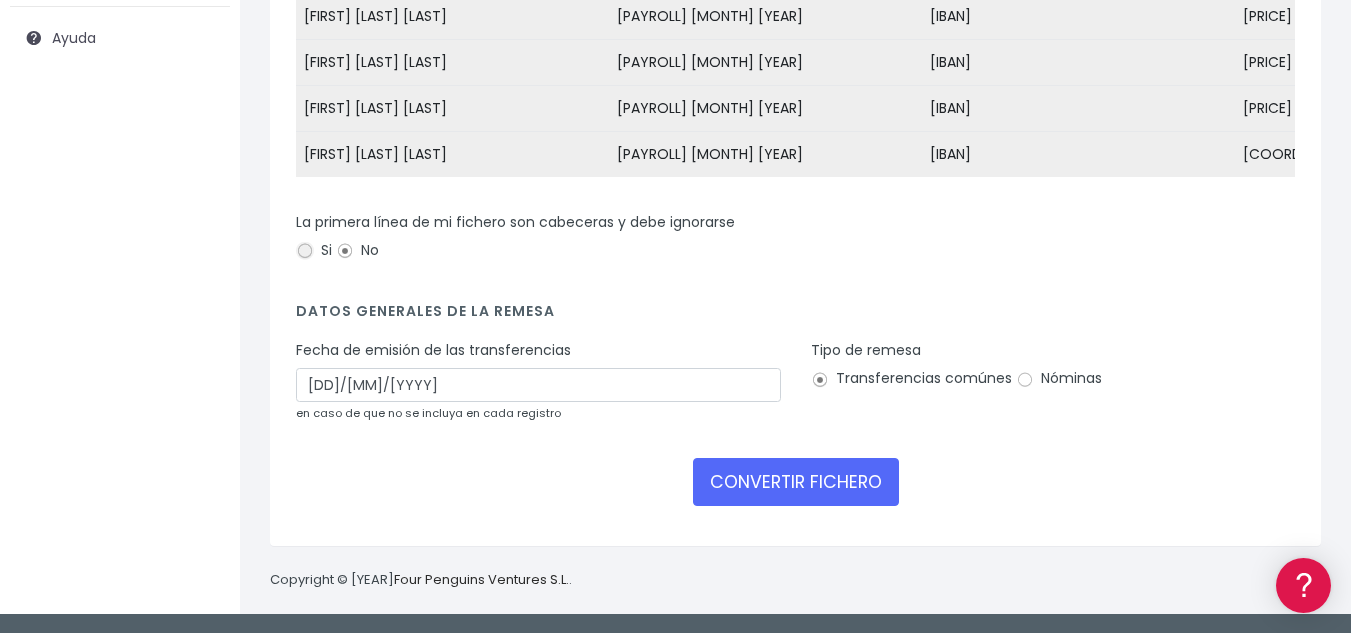 click on "Si" at bounding box center (305, 251) 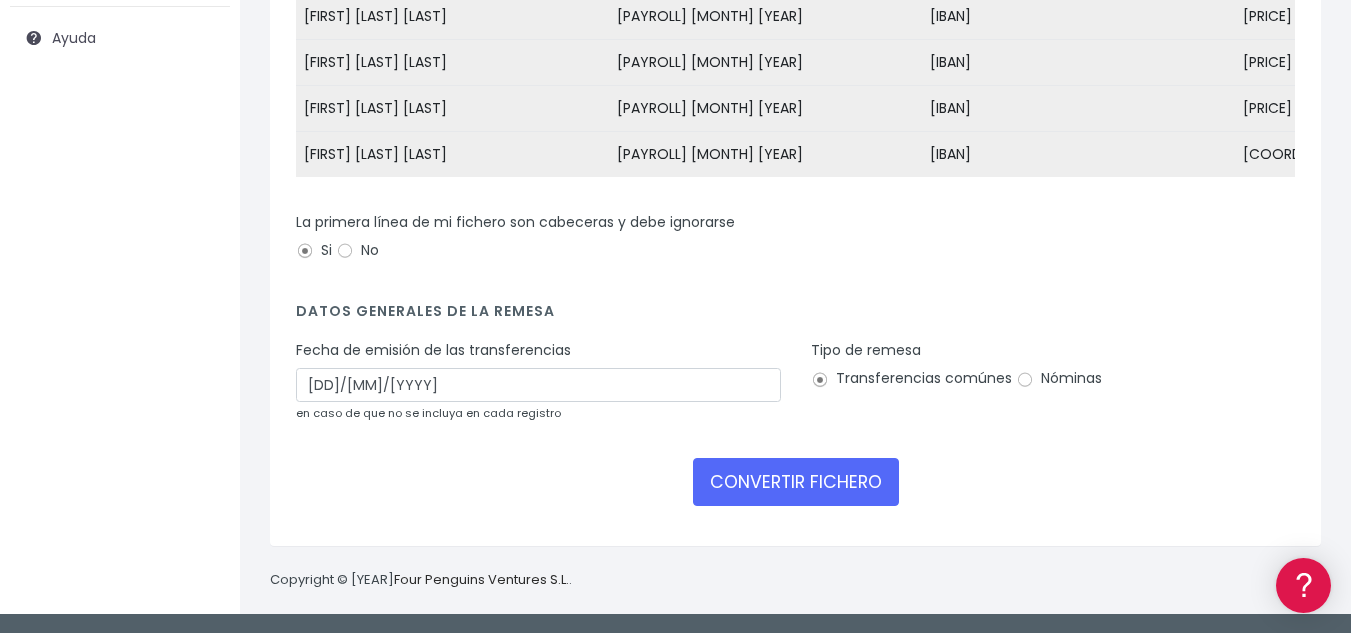 scroll, scrollTop: 472, scrollLeft: 0, axis: vertical 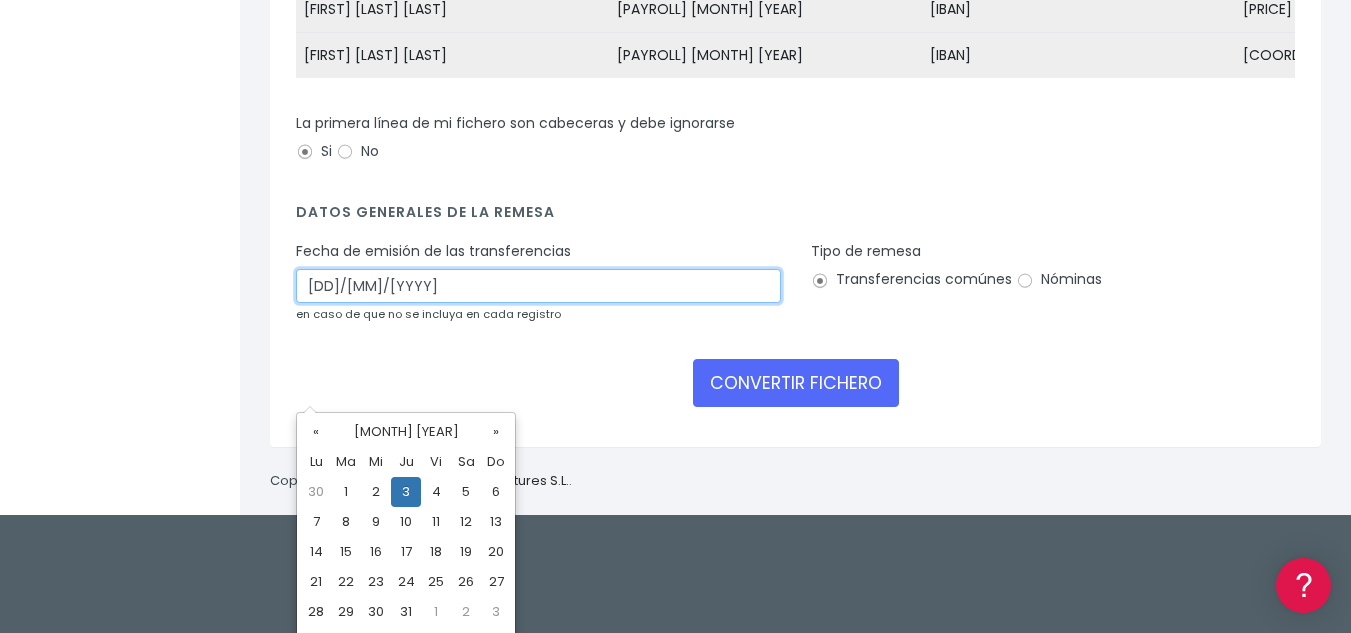 click on "[DD]/[MM]/[YYYY]" at bounding box center [538, 286] 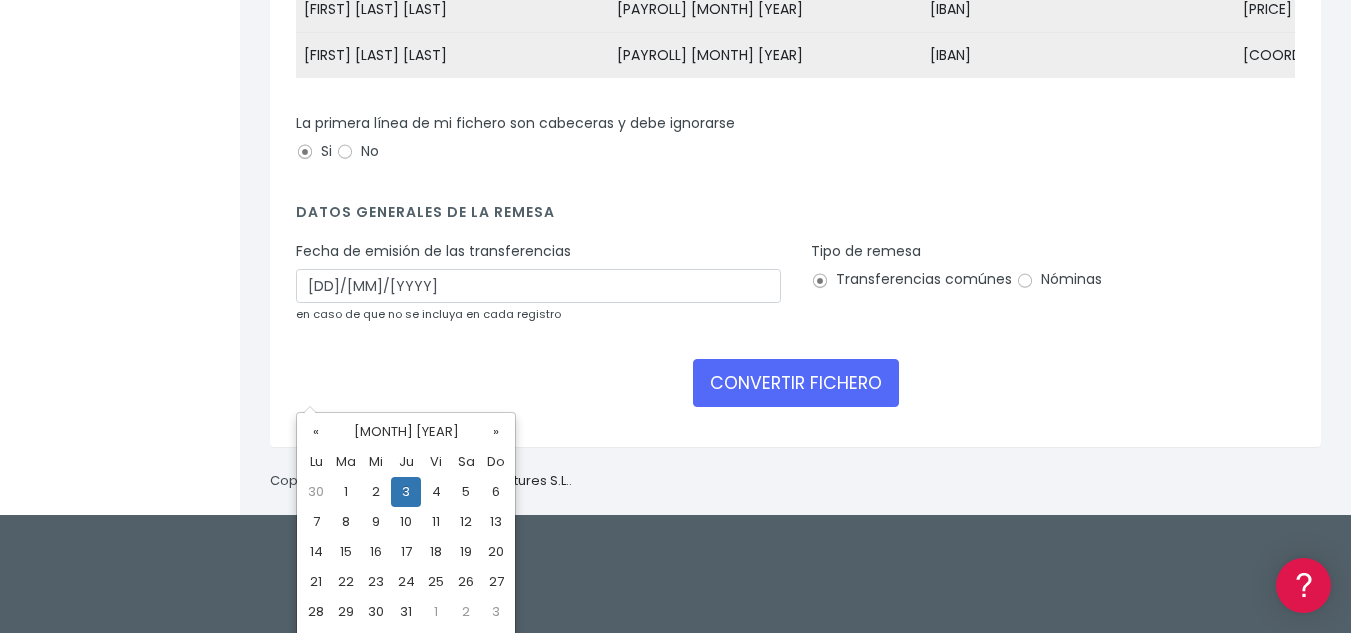 click on "1" at bounding box center [346, 492] 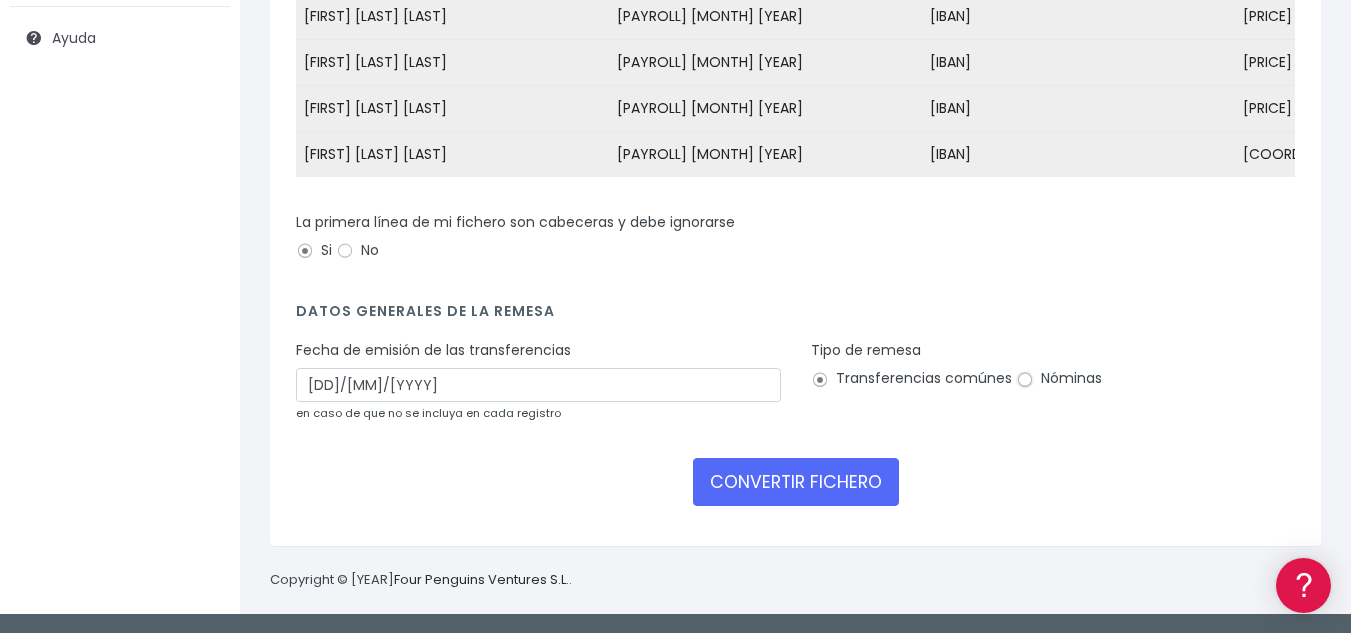 click on "Nóminas" at bounding box center (1025, 380) 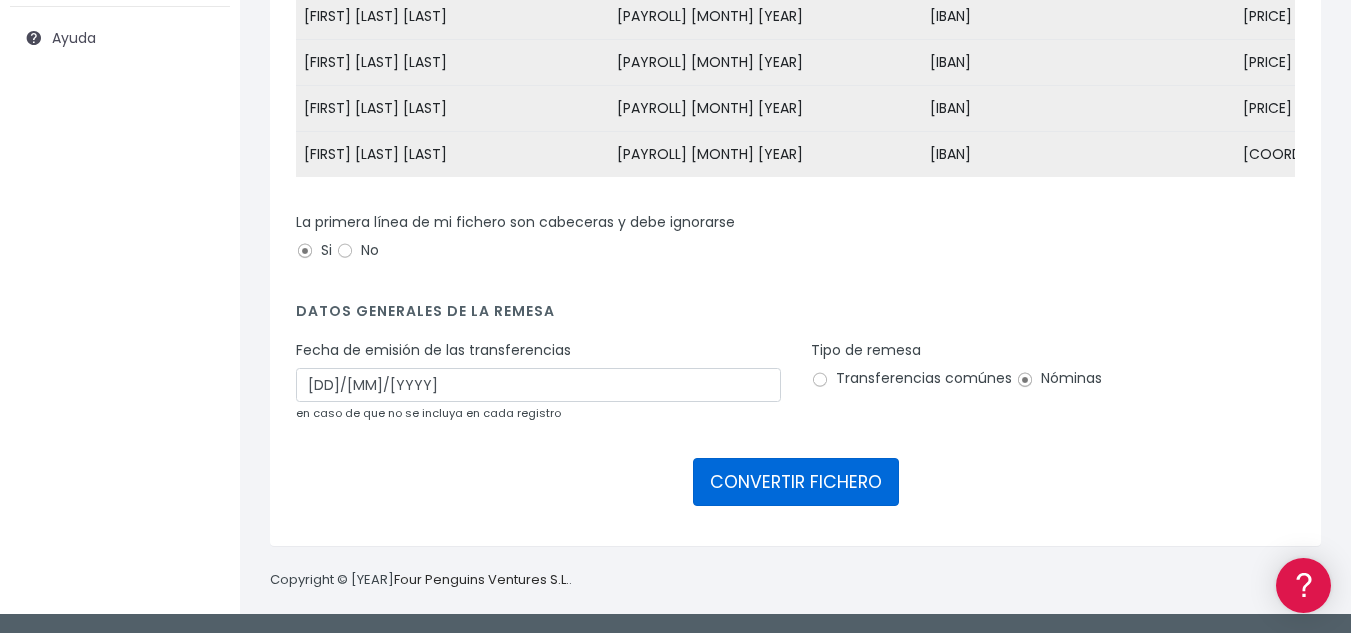 click on "CONVERTIR FICHERO" at bounding box center (796, 482) 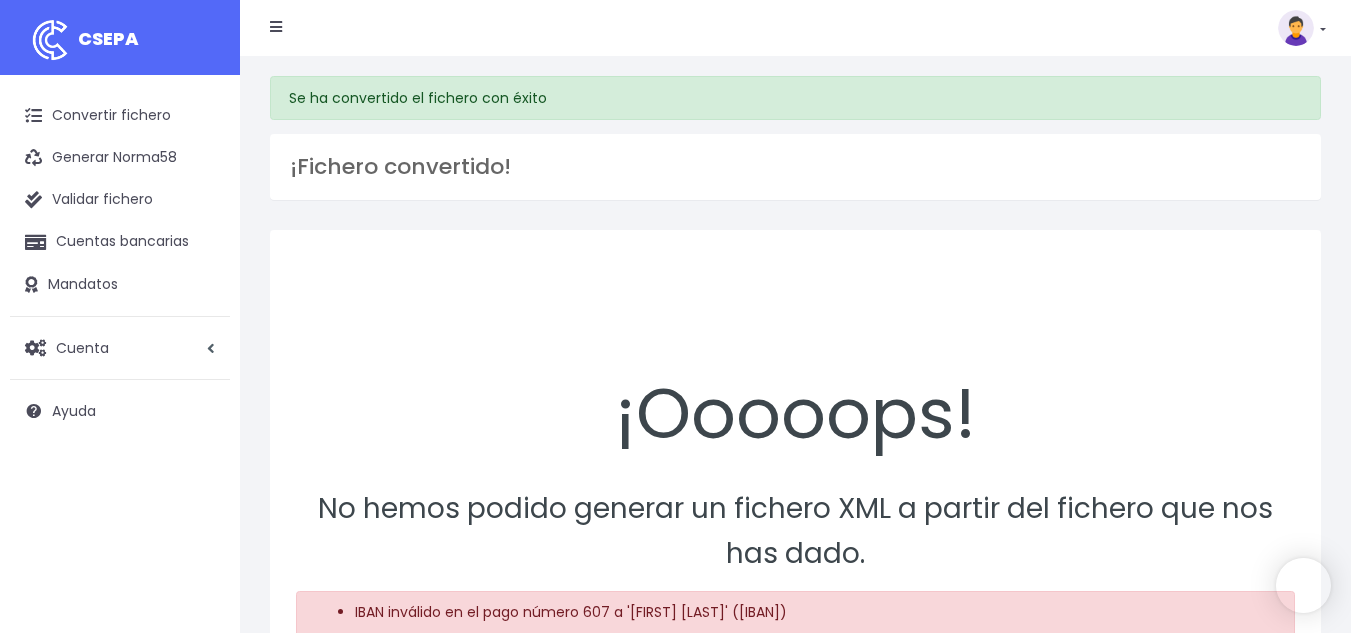 scroll, scrollTop: 0, scrollLeft: 0, axis: both 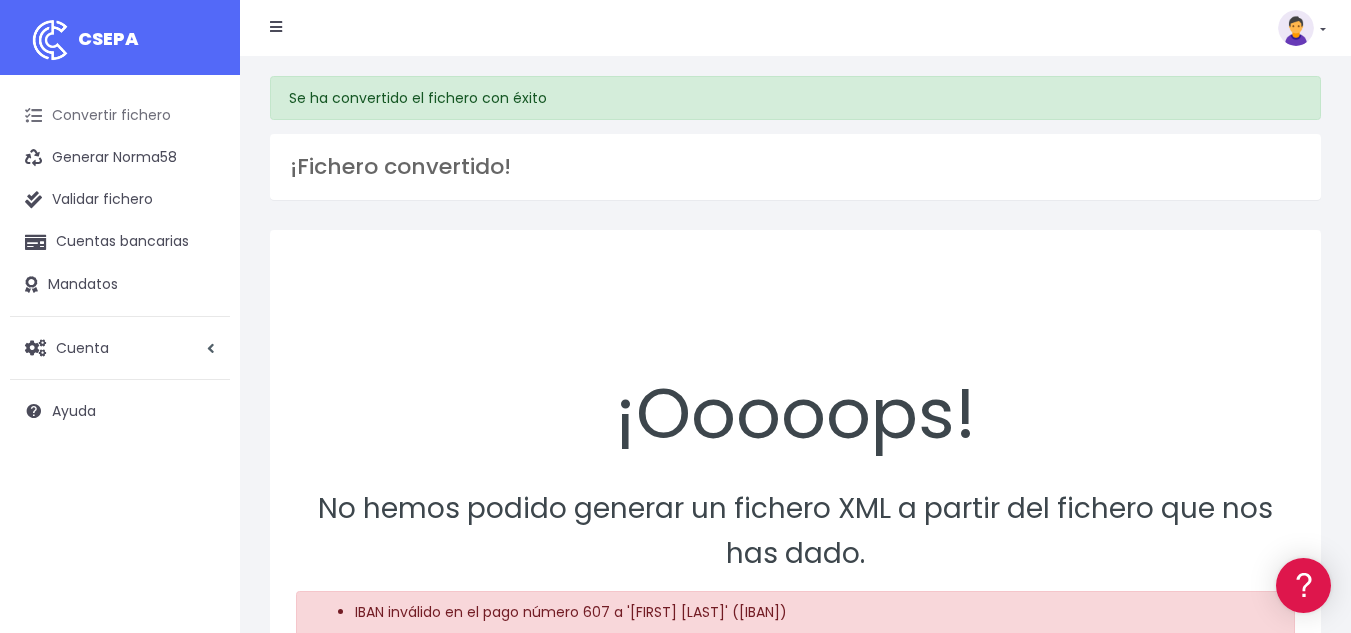 click on "Convertir fichero" at bounding box center (120, 116) 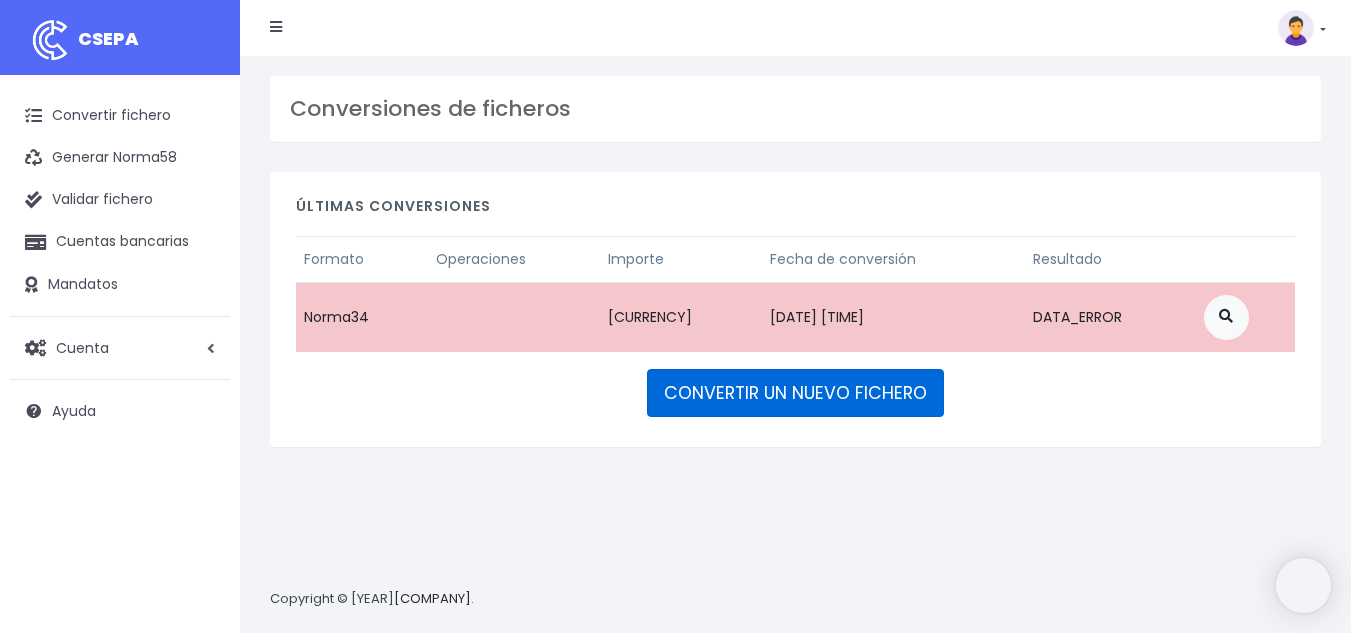 scroll, scrollTop: 0, scrollLeft: 0, axis: both 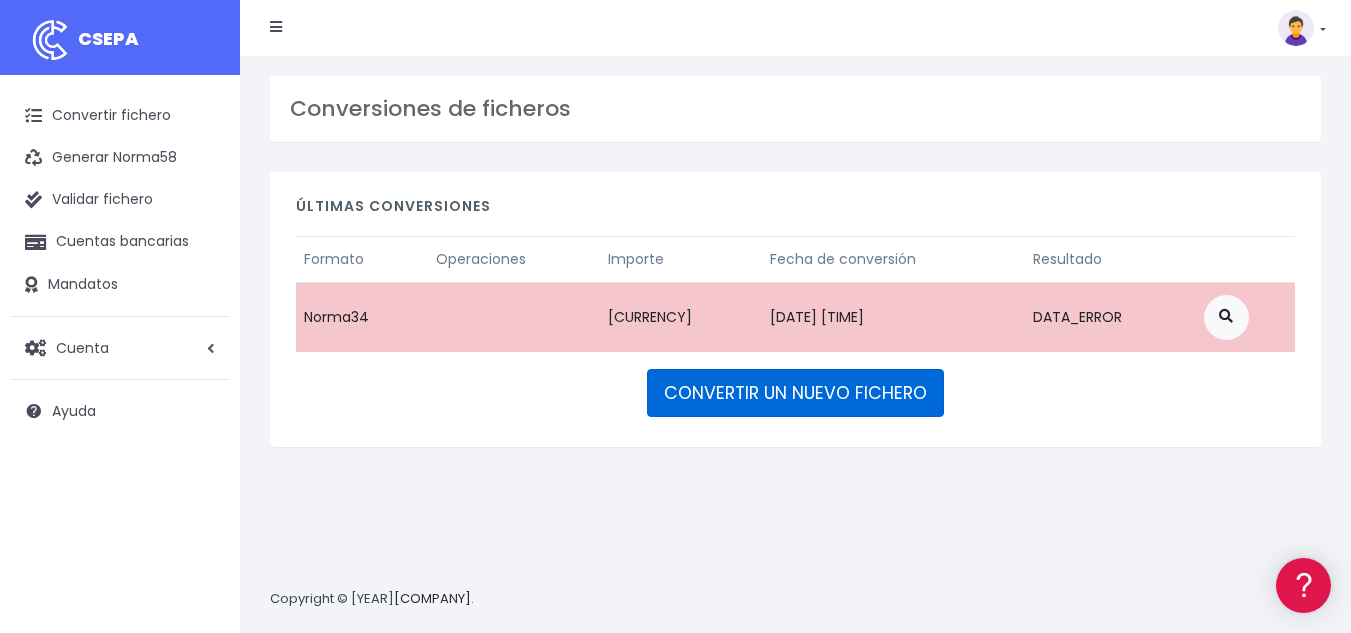 click on "CONVERTIR UN NUEVO FICHERO" at bounding box center [795, 393] 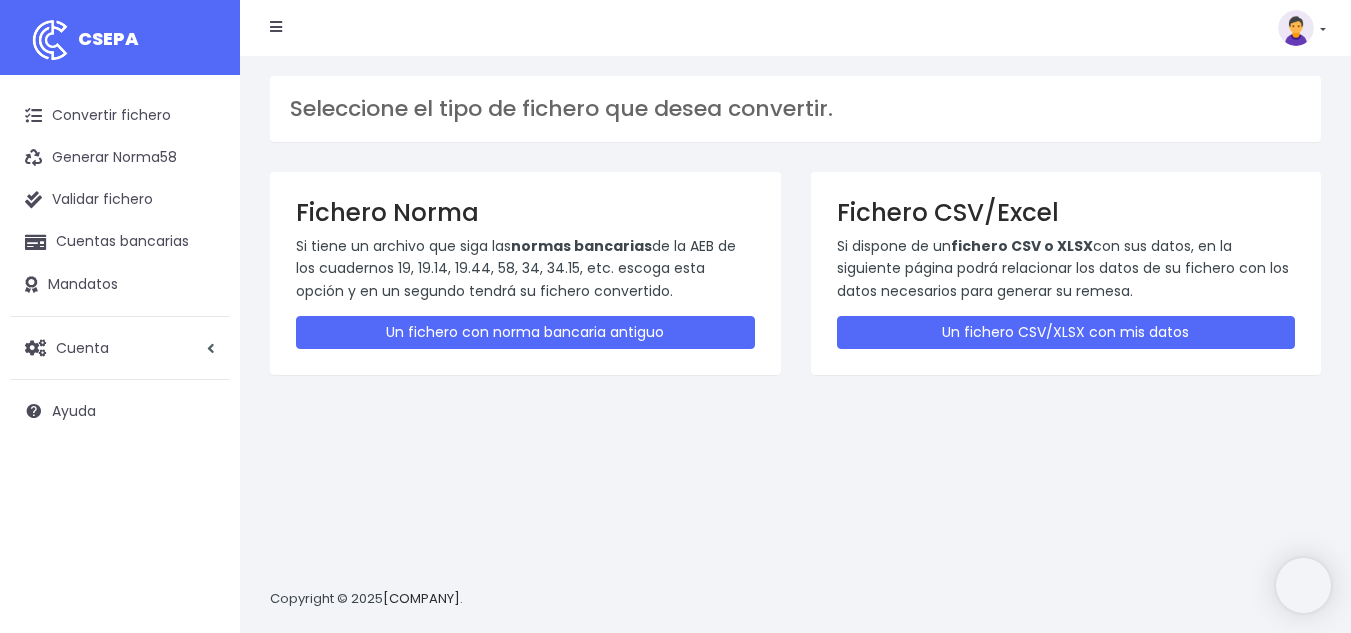 scroll, scrollTop: 0, scrollLeft: 0, axis: both 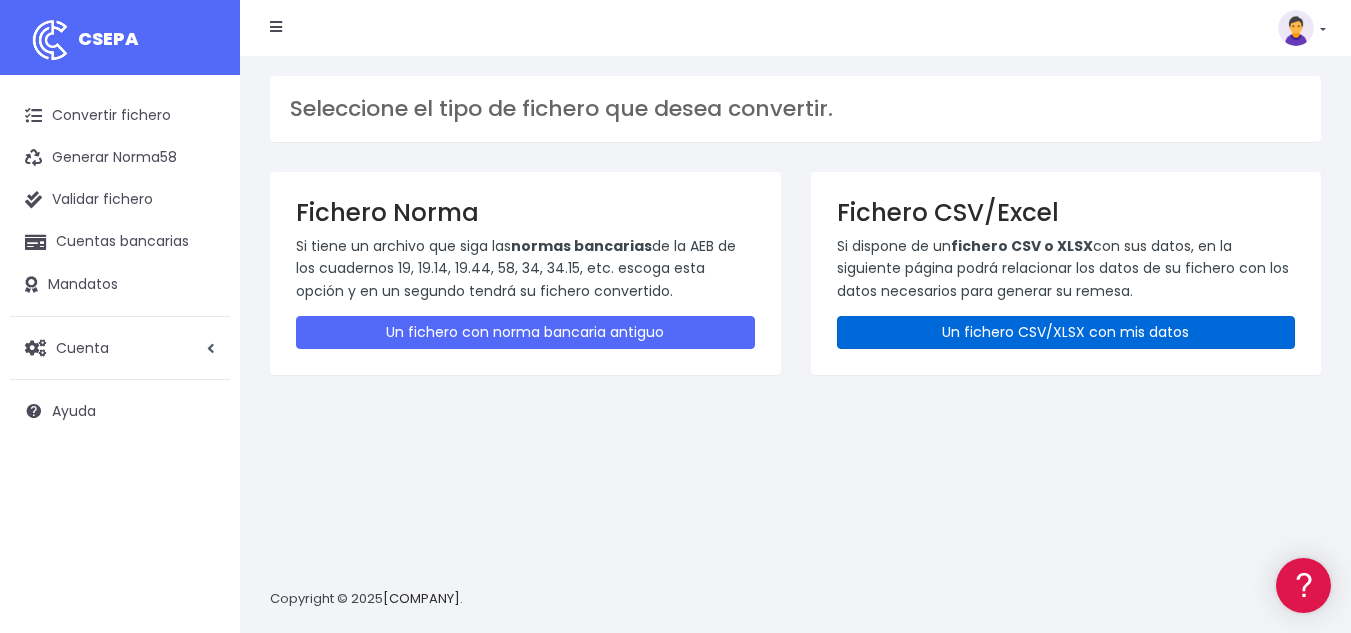 click on "Un fichero CSV/XLSX con mis datos" at bounding box center [1066, 332] 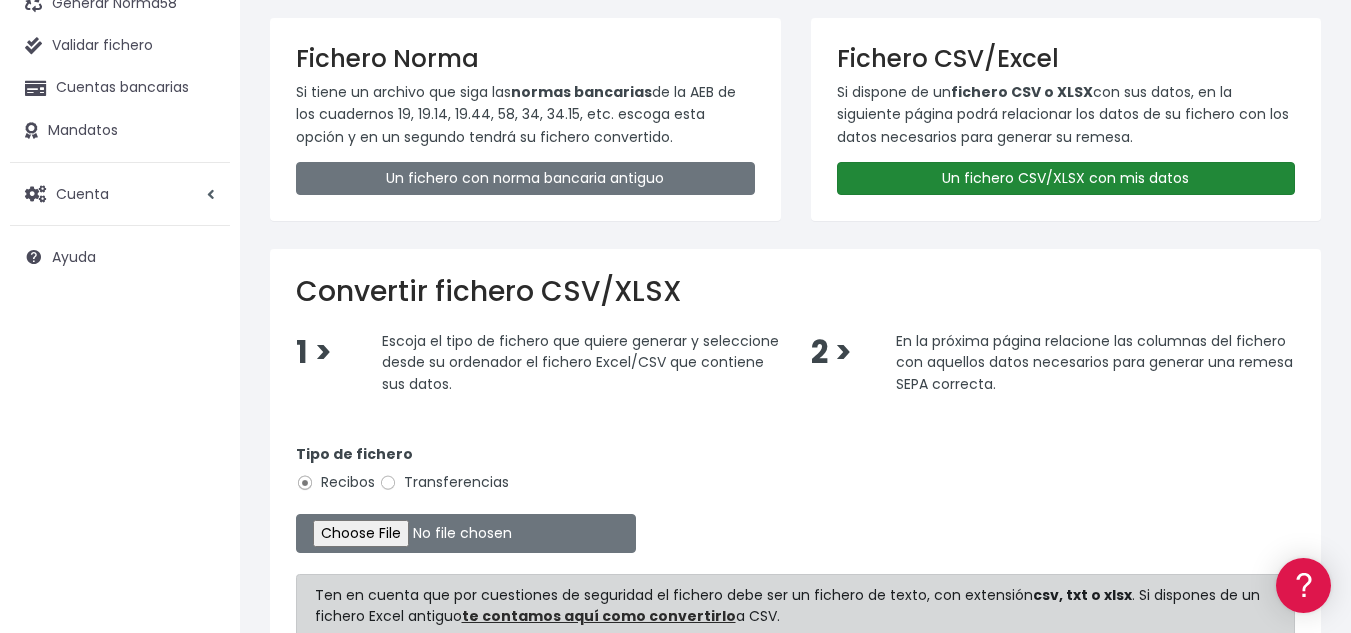 scroll, scrollTop: 300, scrollLeft: 0, axis: vertical 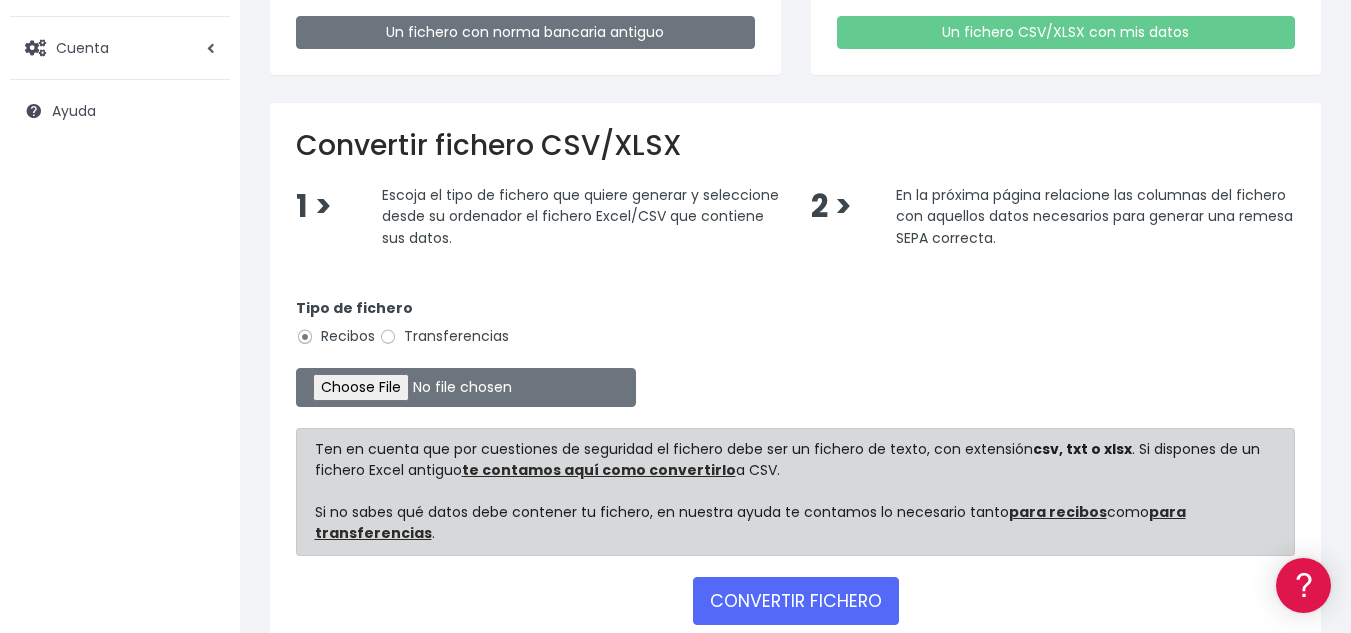 click on "Transferencias" at bounding box center (444, 336) 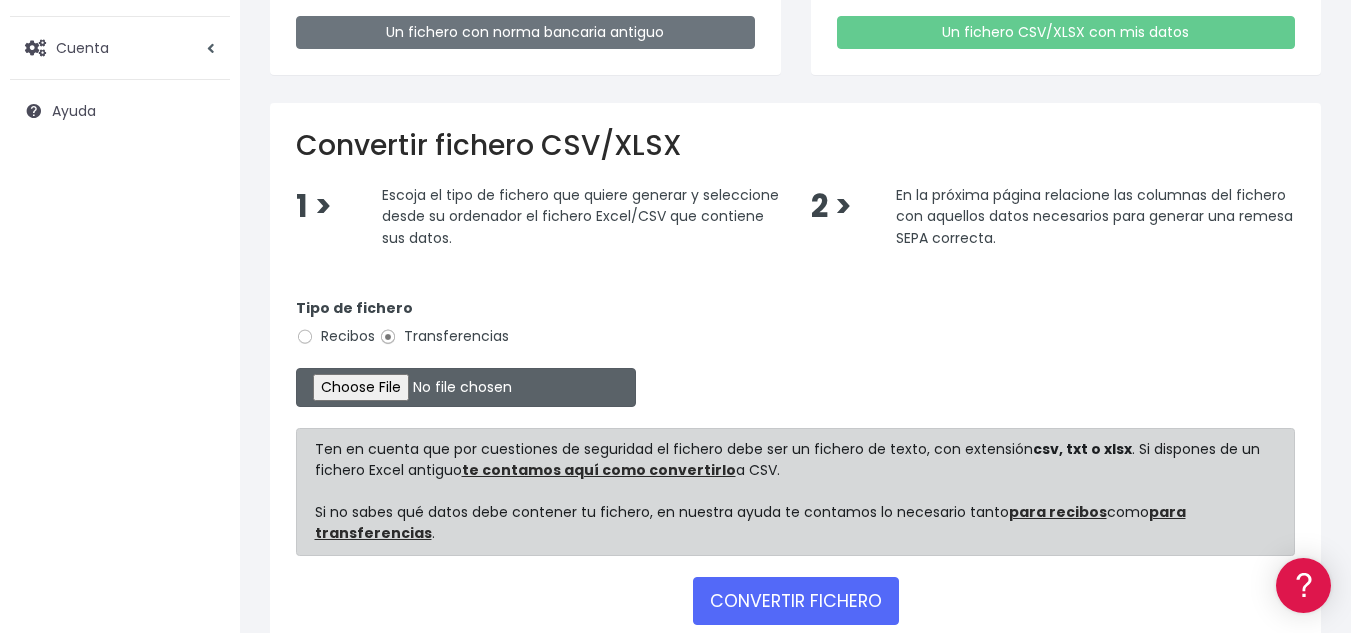 click at bounding box center (466, 387) 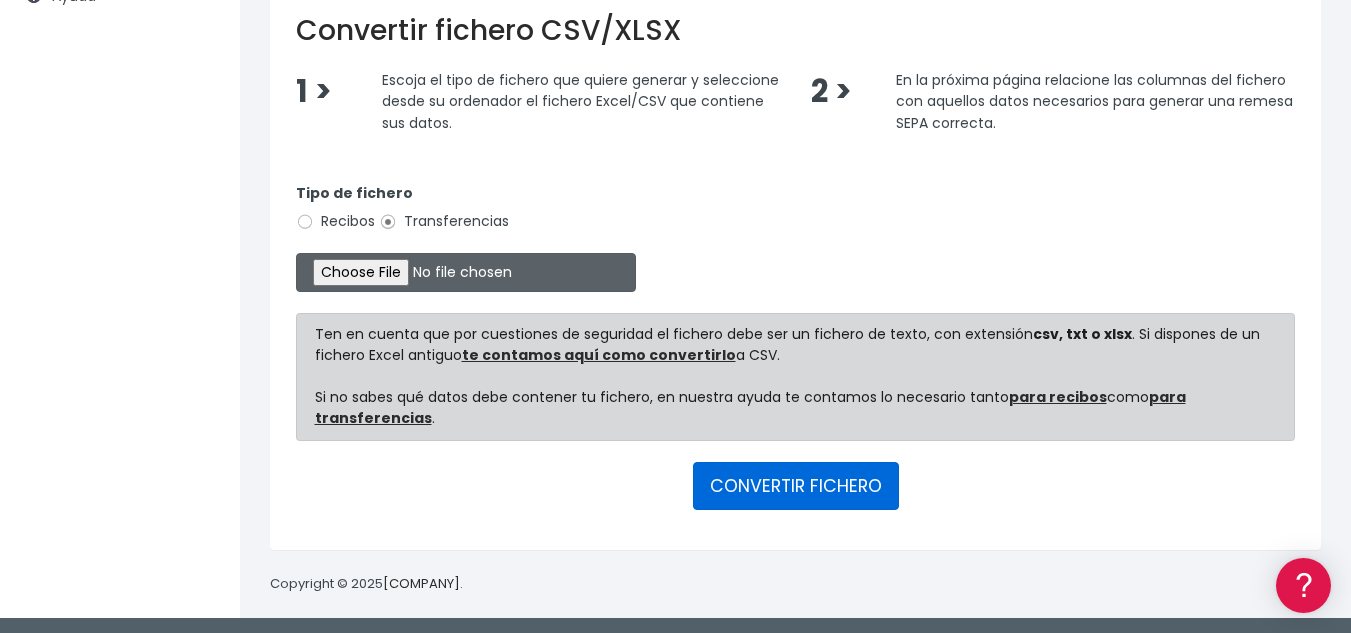 scroll, scrollTop: 419, scrollLeft: 0, axis: vertical 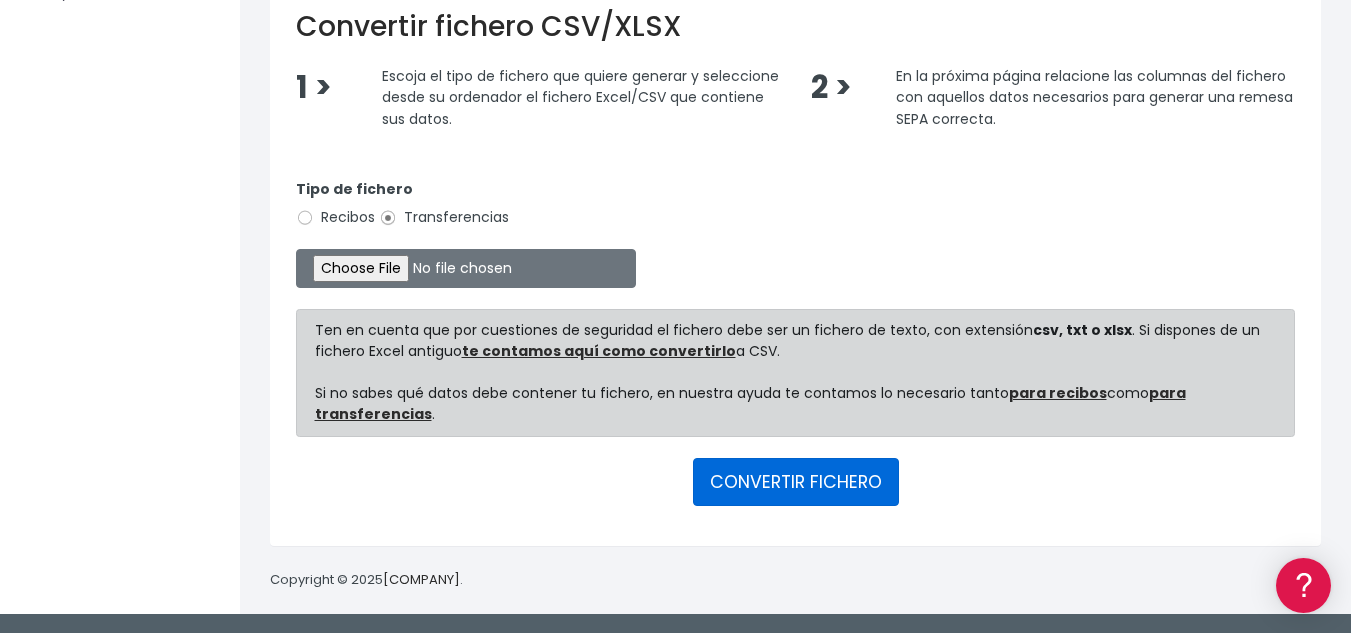 click on "CONVERTIR FICHERO" at bounding box center [796, 482] 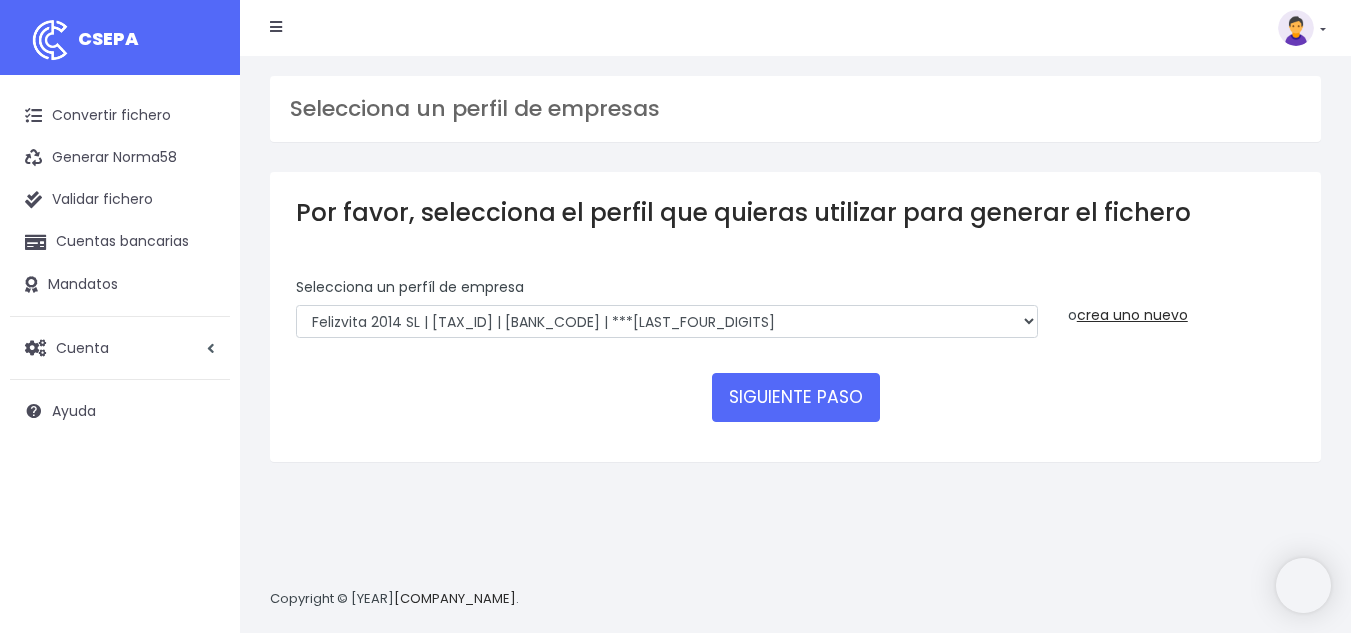 scroll, scrollTop: 0, scrollLeft: 0, axis: both 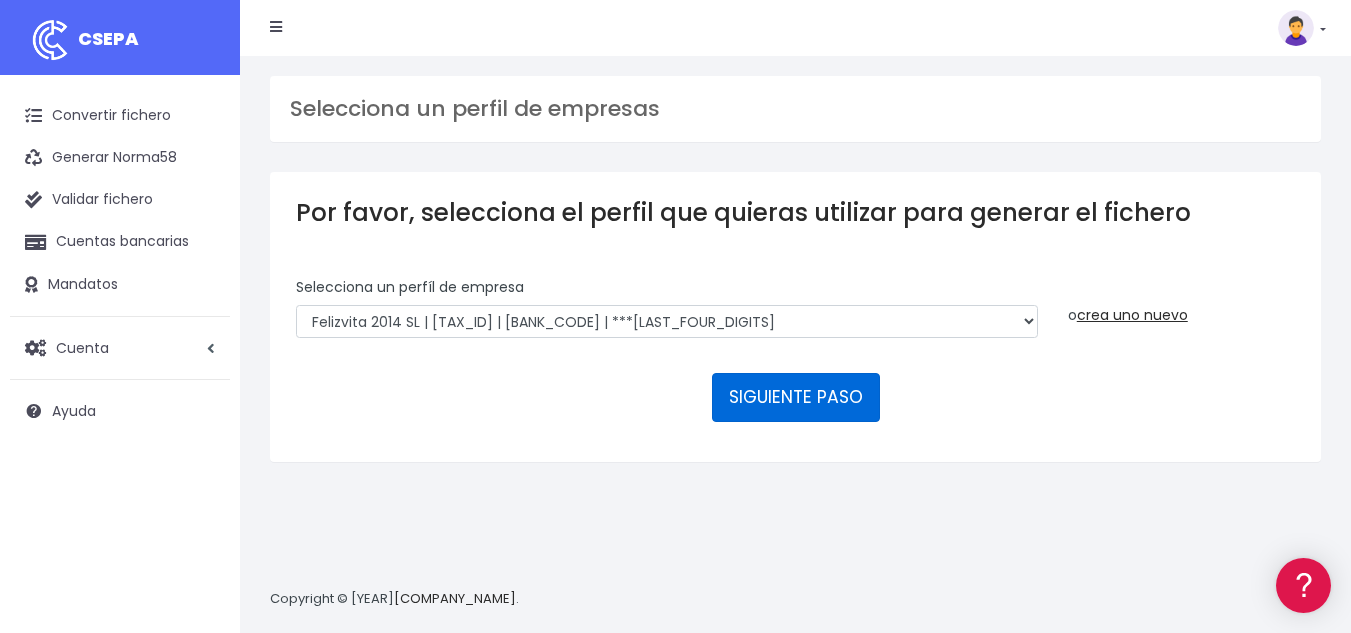 click on "SIGUIENTE PASO" at bounding box center [796, 397] 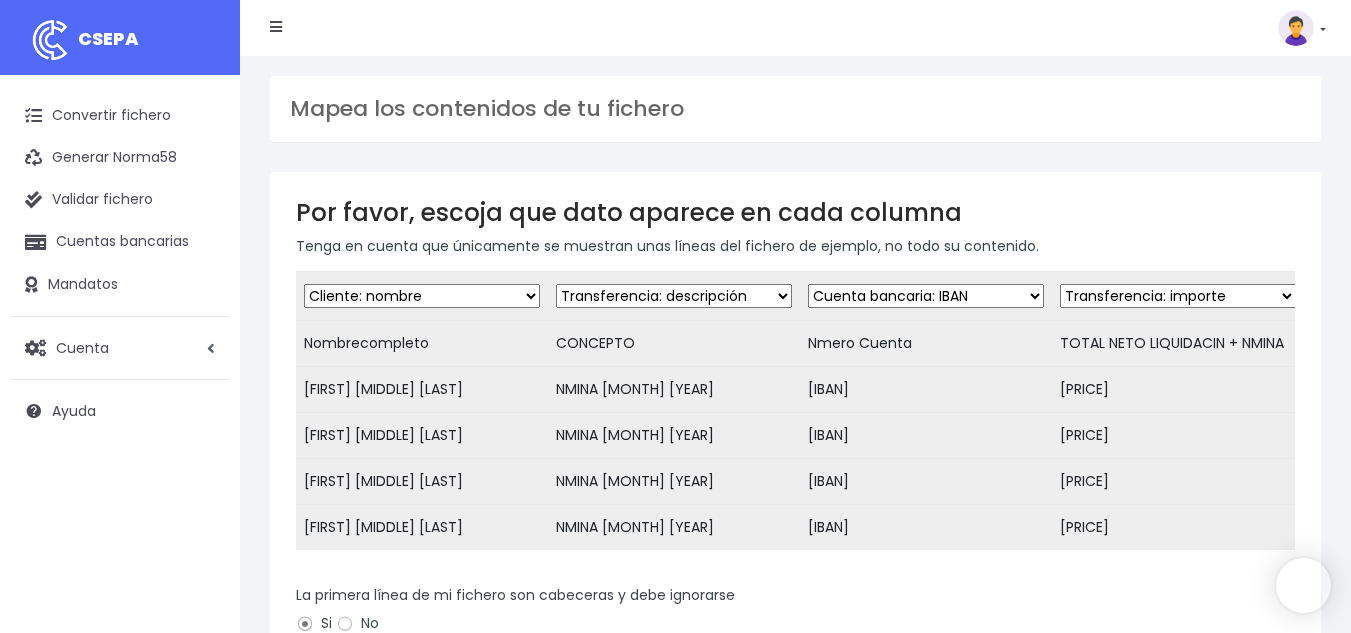 scroll, scrollTop: 0, scrollLeft: 0, axis: both 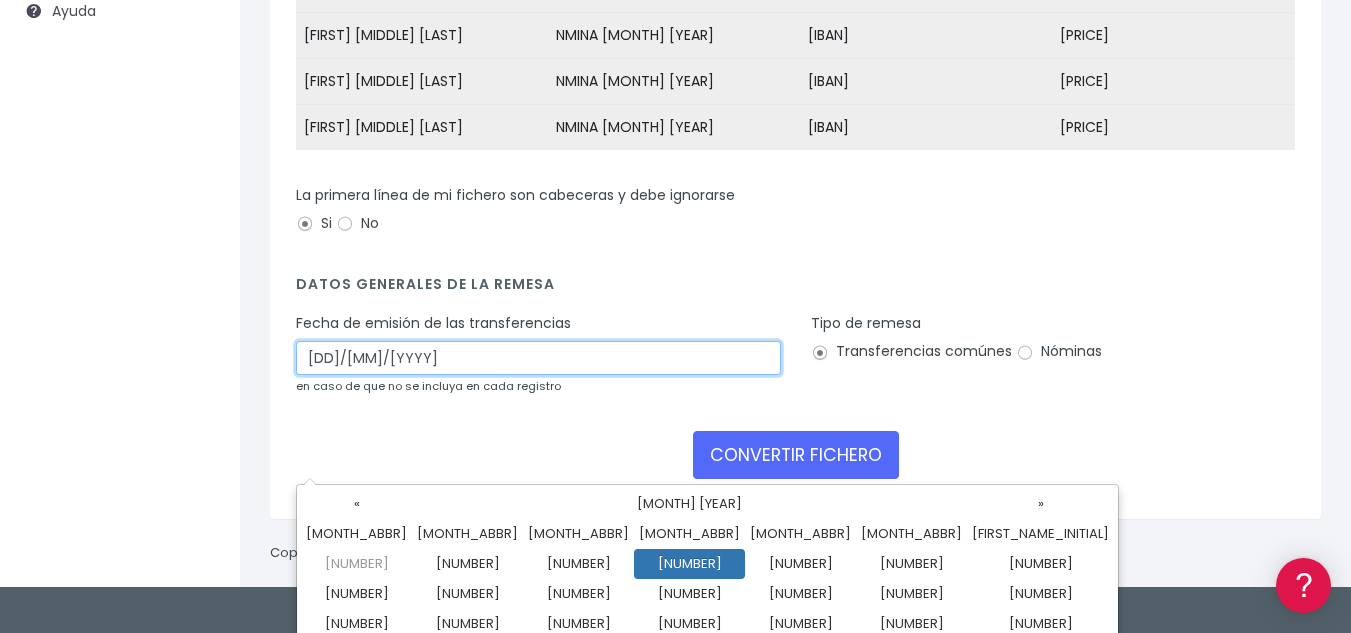 click on "[DD]/[MM]/[YYYY]" at bounding box center (538, 358) 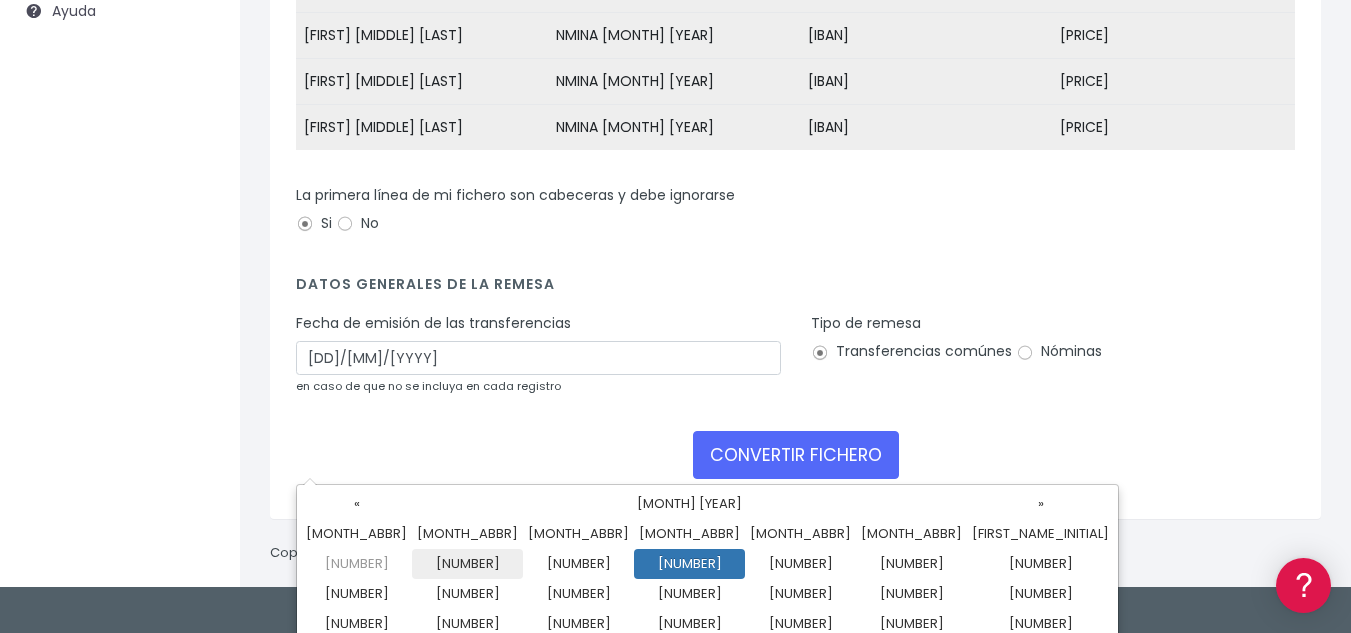 click on "1" at bounding box center (467, 564) 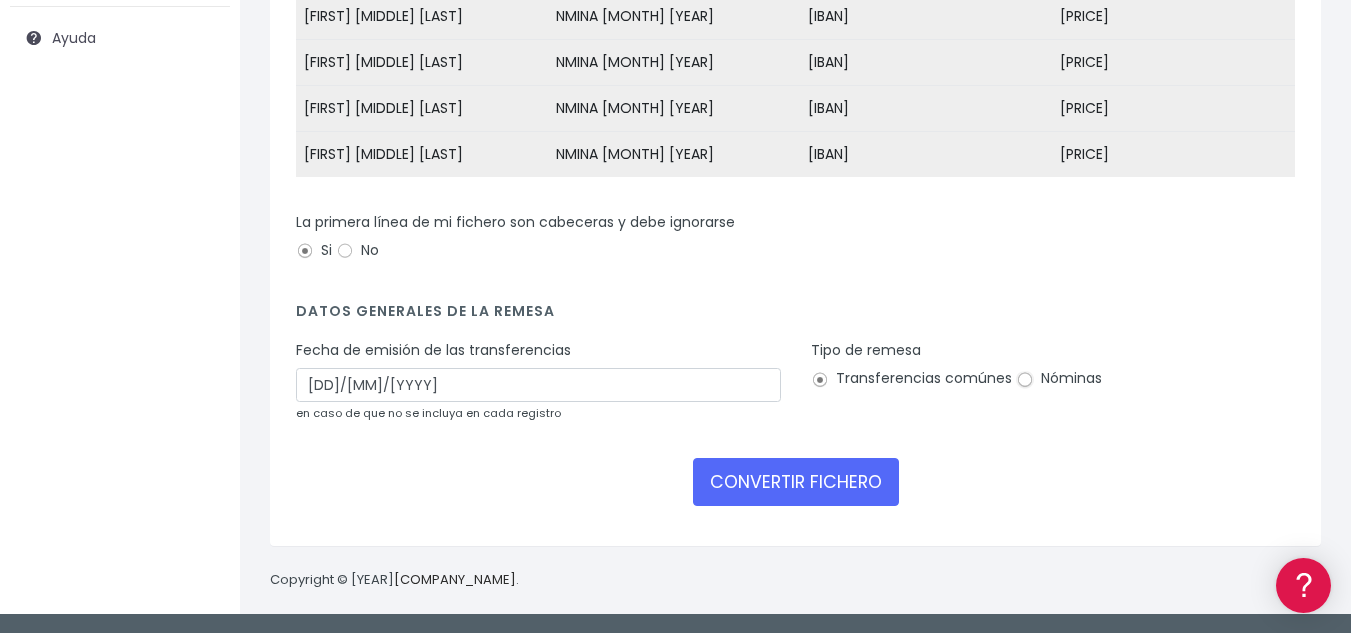 click on "Nóminas" at bounding box center (1025, 380) 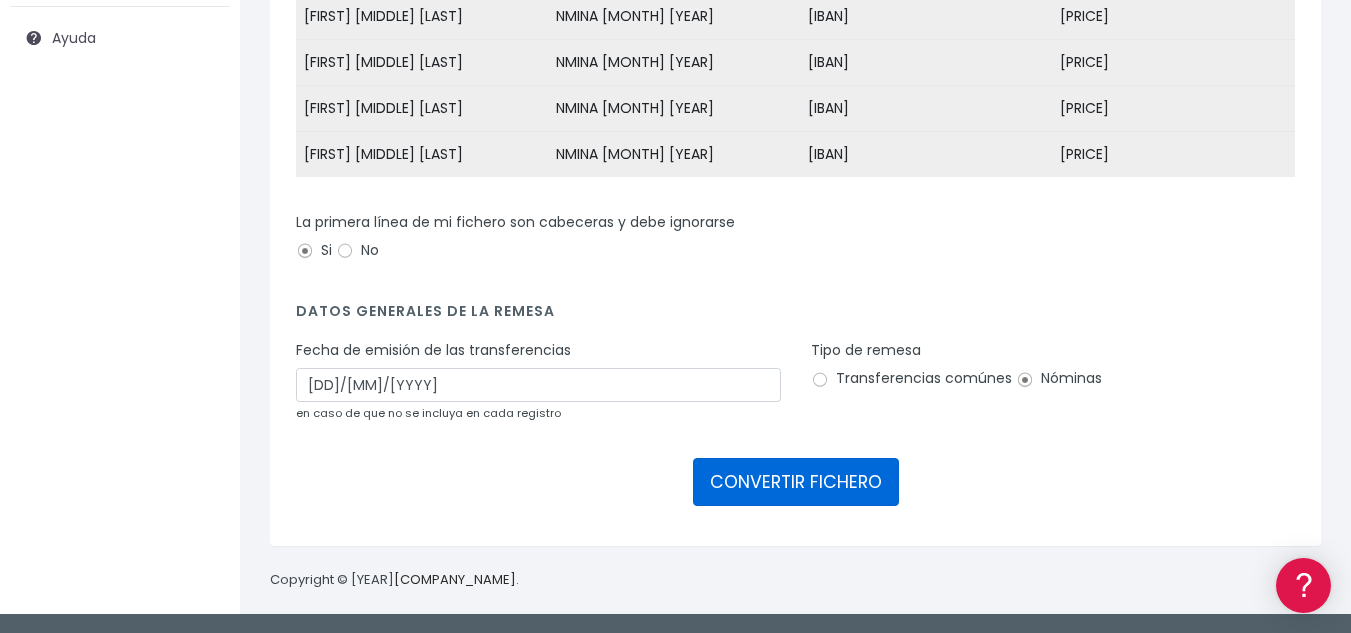 click on "CONVERTIR FICHERO" at bounding box center [796, 482] 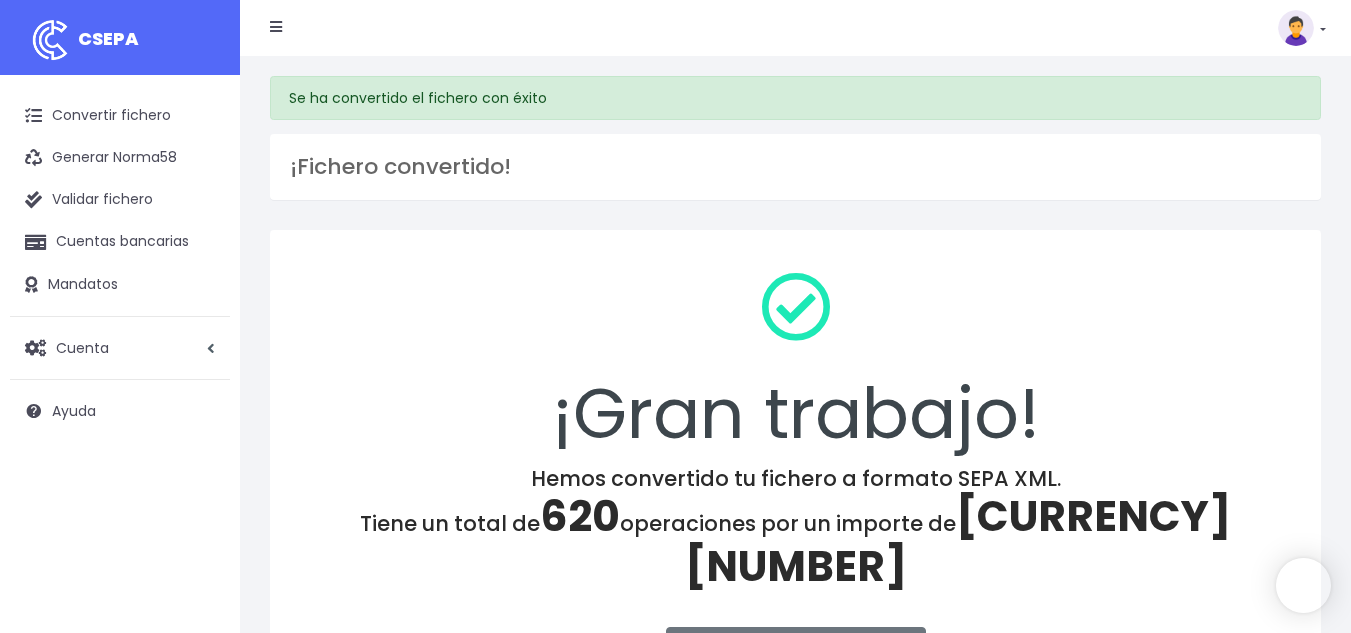 scroll, scrollTop: 0, scrollLeft: 0, axis: both 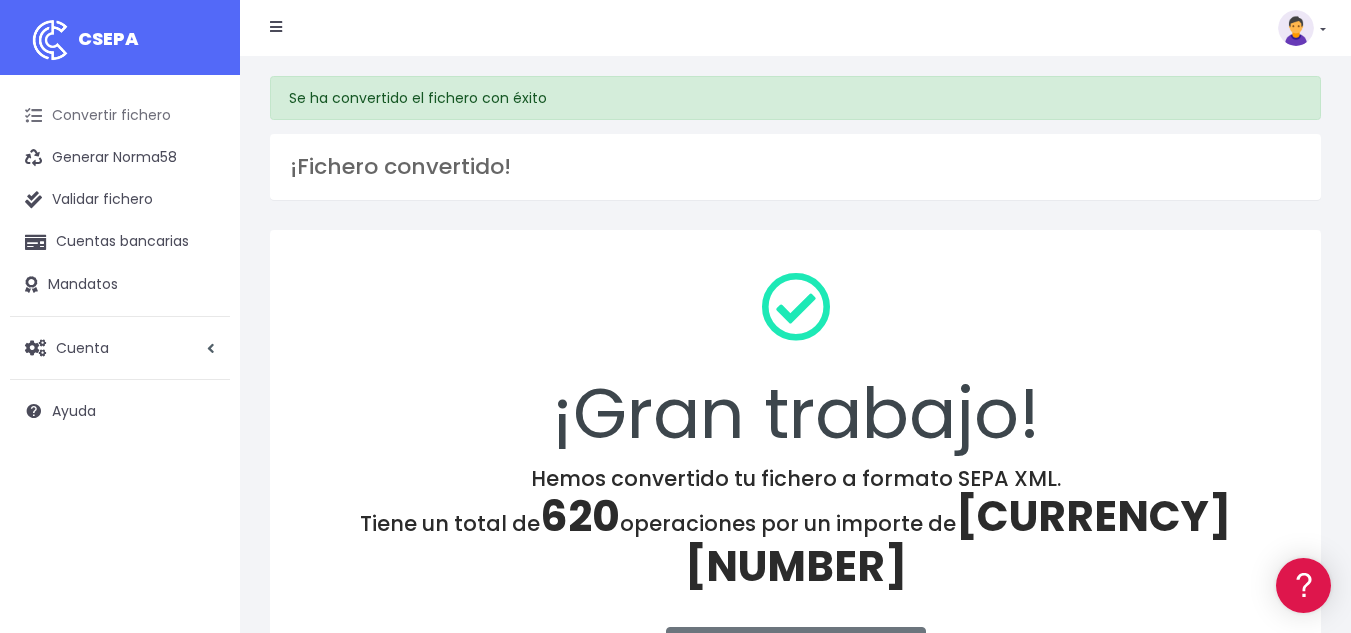 click on "Convertir fichero" at bounding box center [120, 116] 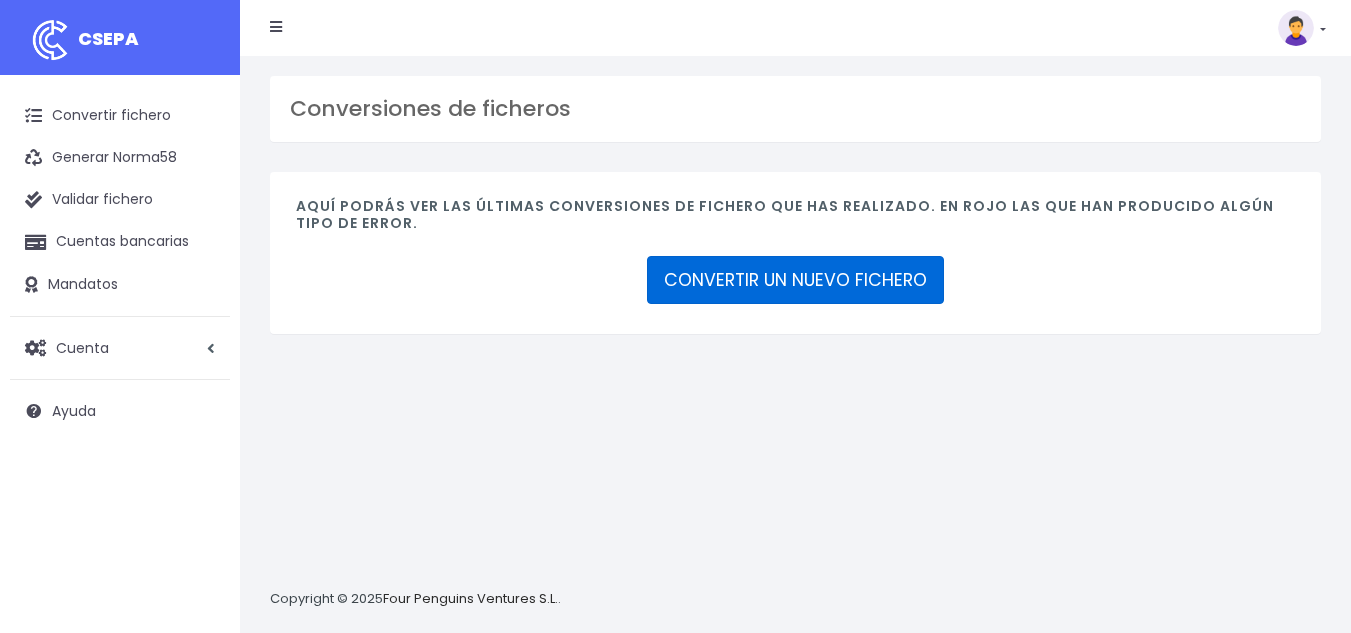 scroll, scrollTop: 0, scrollLeft: 0, axis: both 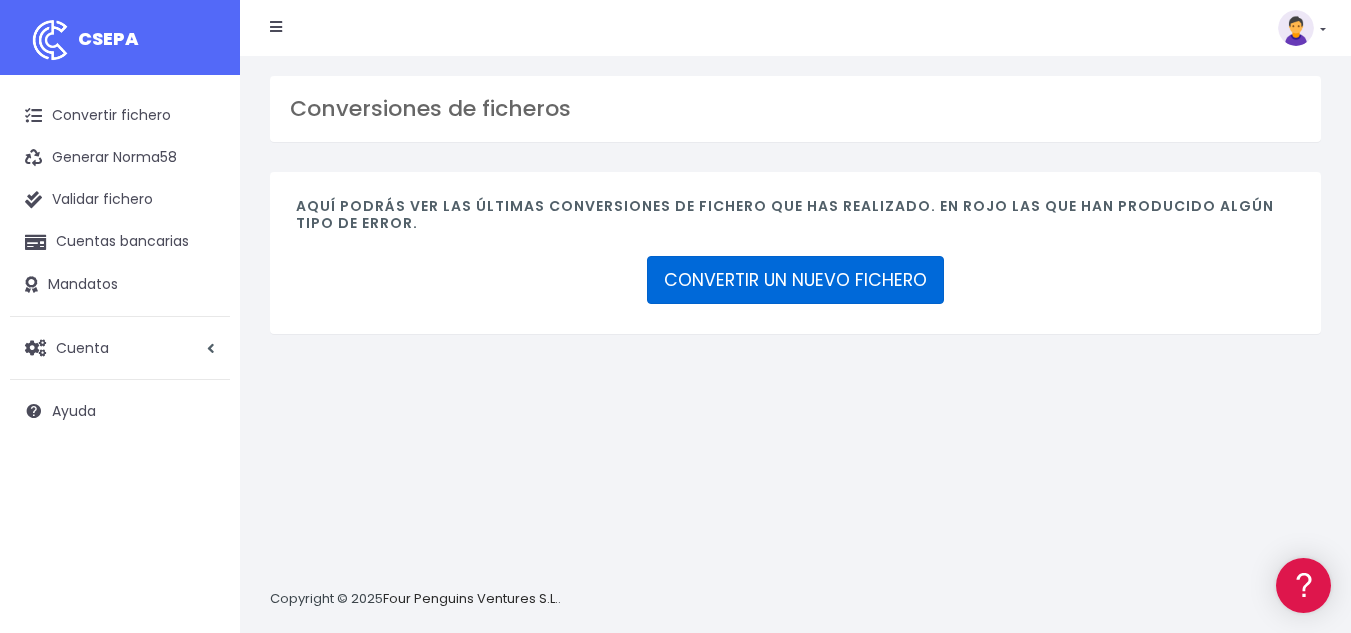 click on "CONVERTIR UN NUEVO FICHERO" at bounding box center [795, 280] 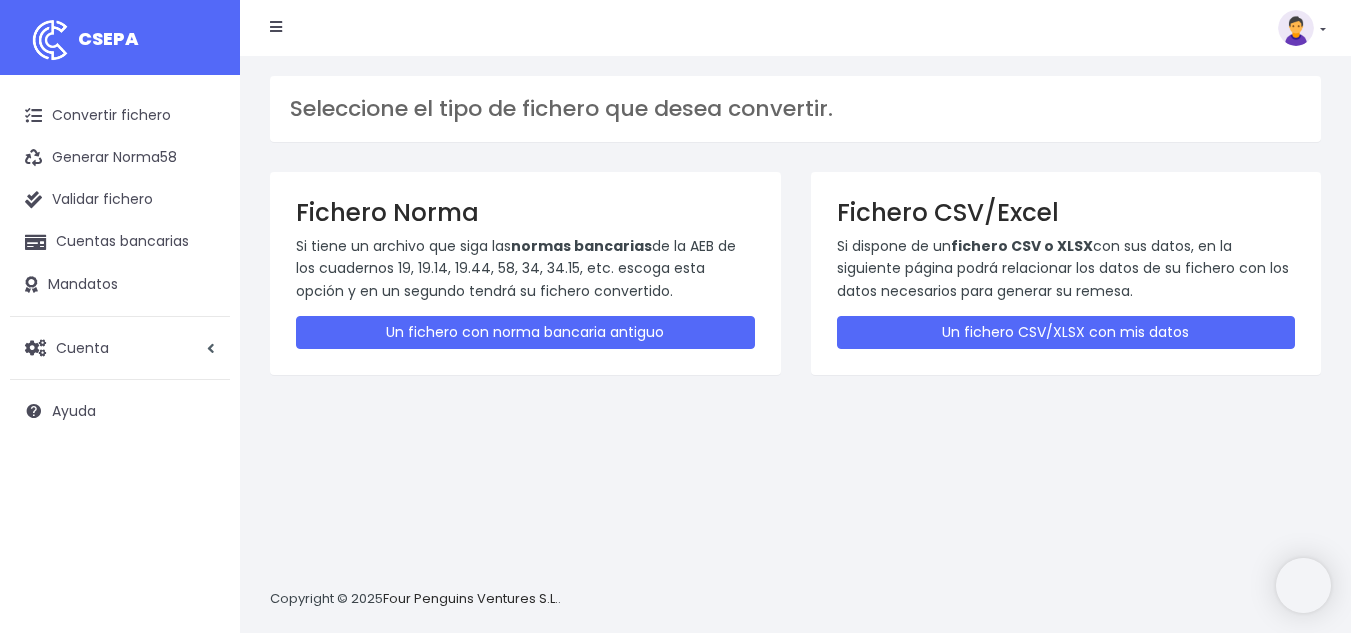 scroll, scrollTop: 0, scrollLeft: 0, axis: both 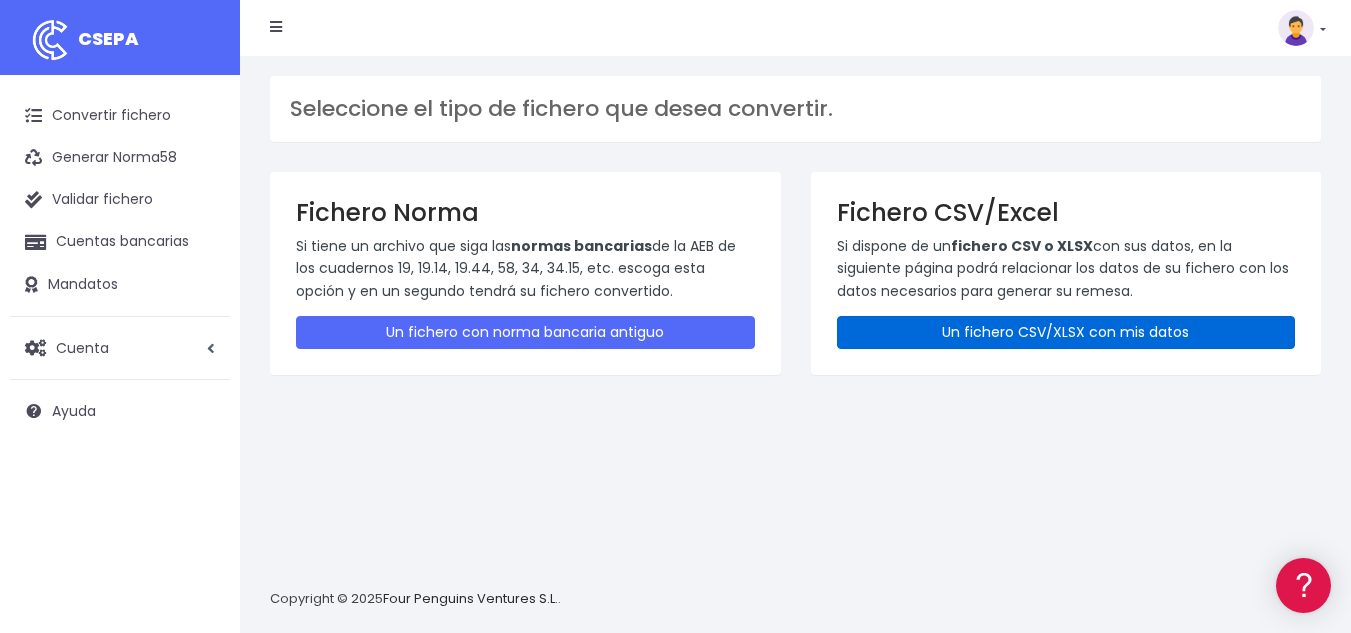 click on "Un fichero CSV/XLSX con mis datos" at bounding box center [1066, 332] 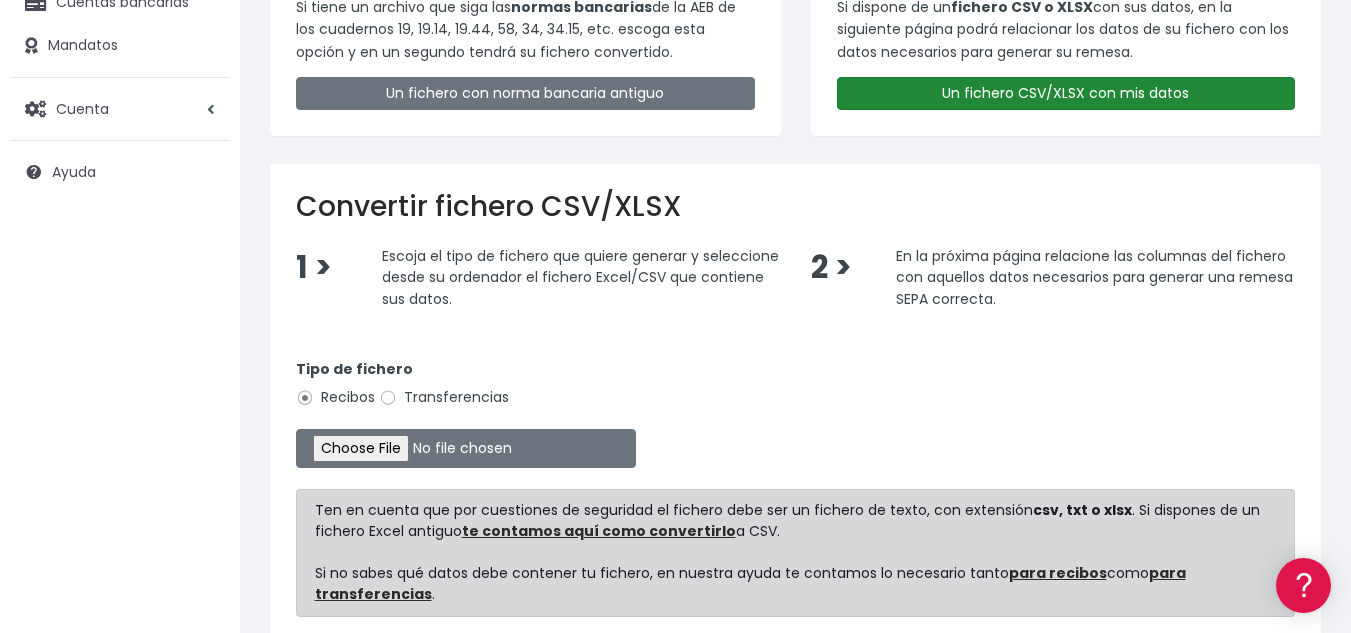 scroll, scrollTop: 300, scrollLeft: 0, axis: vertical 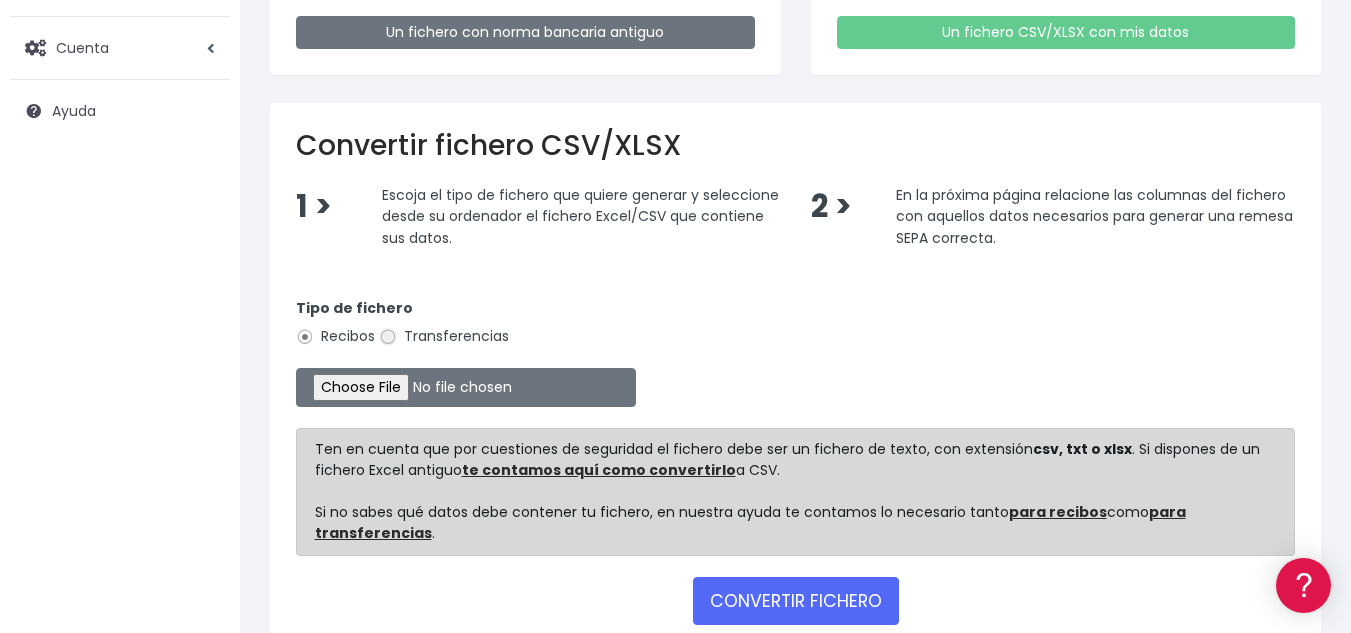 click on "Transferencias" at bounding box center [388, 337] 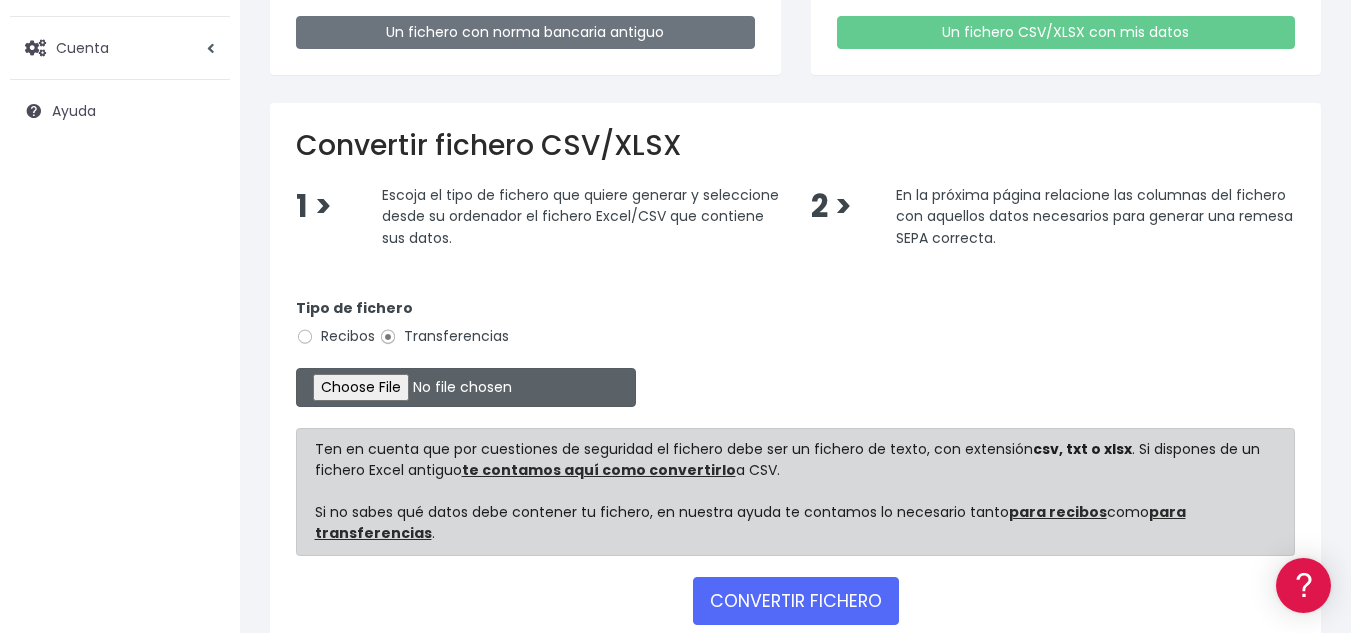 click at bounding box center (466, 387) 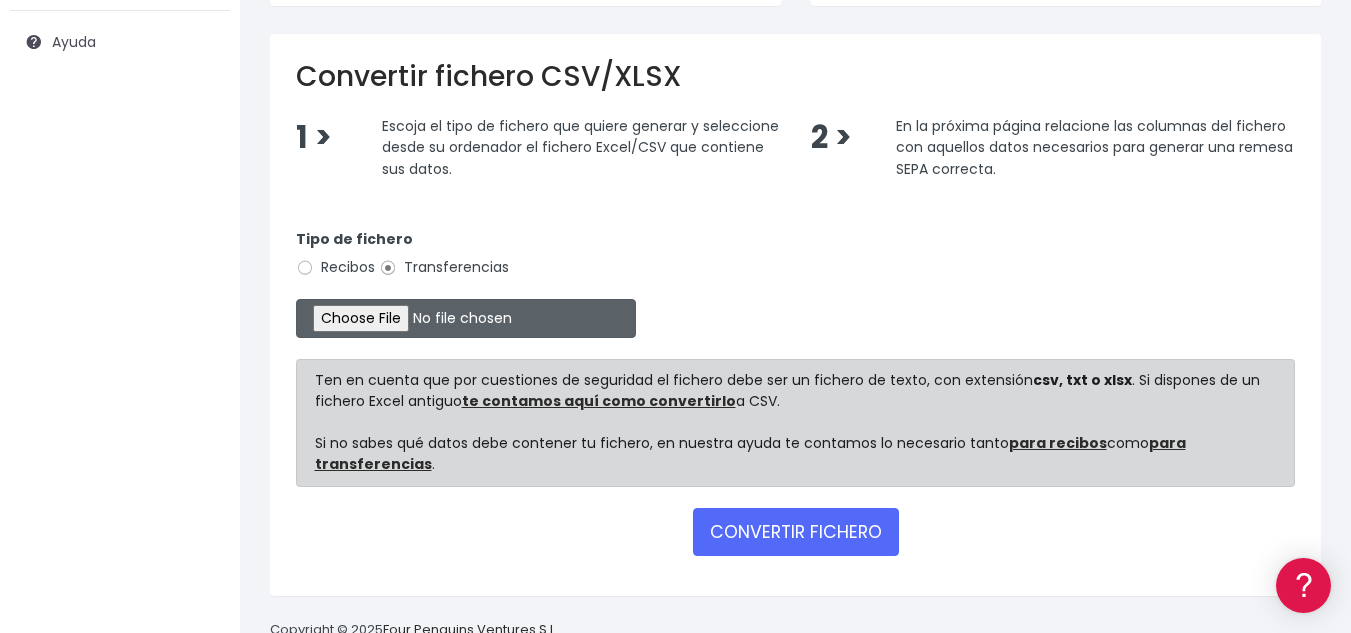 scroll, scrollTop: 400, scrollLeft: 0, axis: vertical 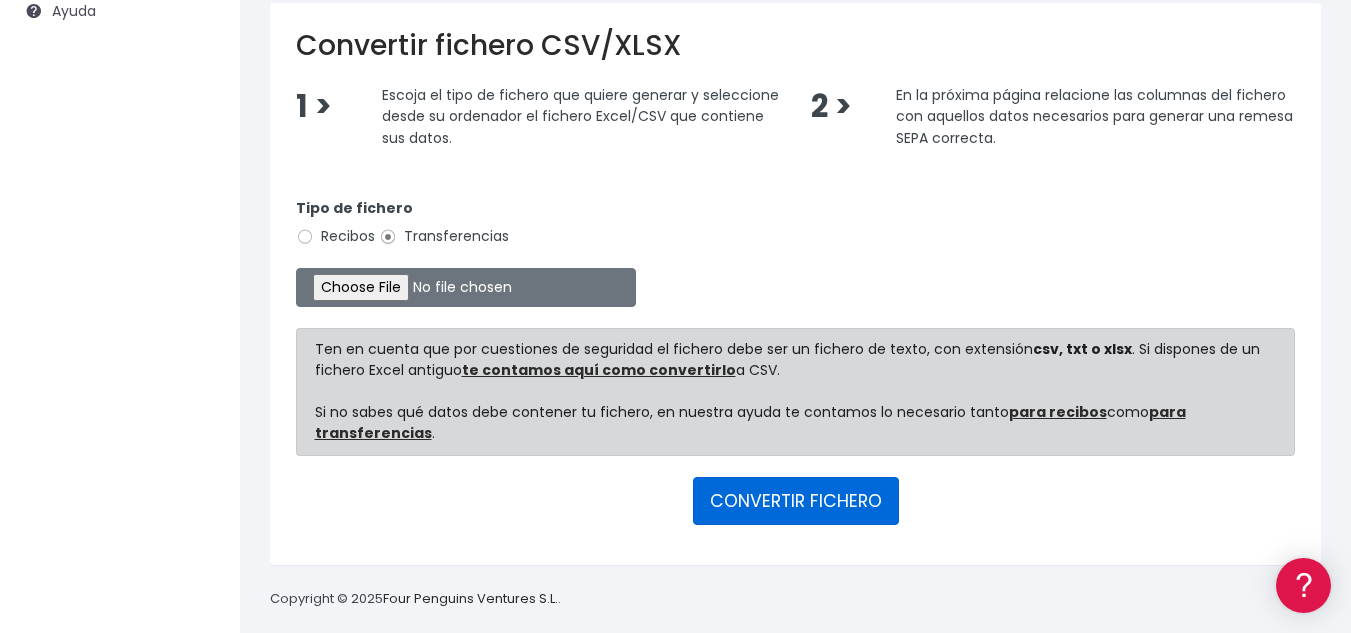 click on "CONVERTIR FICHERO" at bounding box center (796, 501) 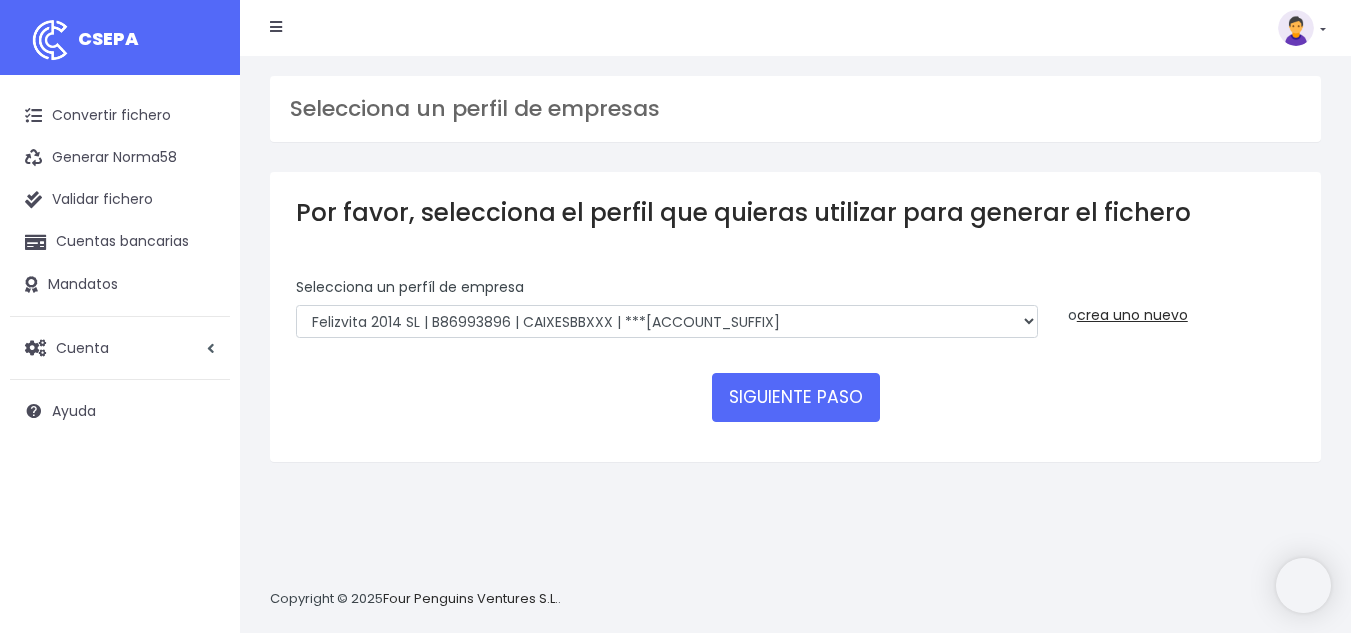 scroll, scrollTop: 0, scrollLeft: 0, axis: both 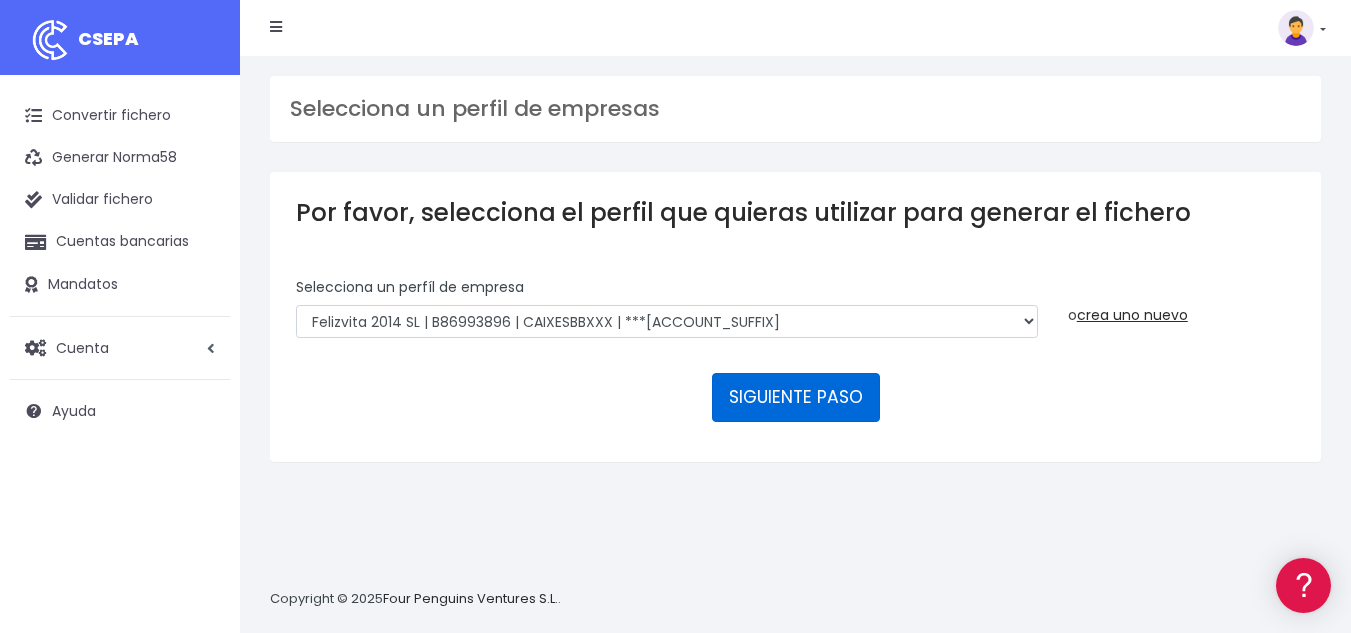 click on "SIGUIENTE PASO" at bounding box center [796, 397] 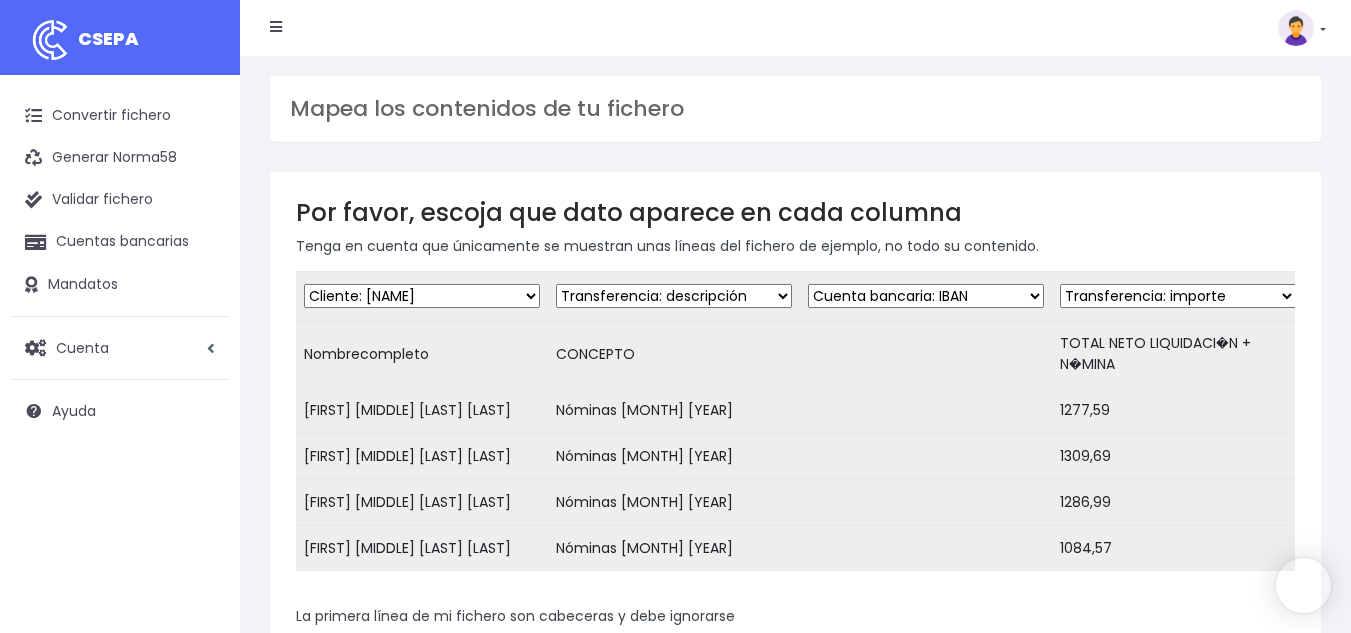scroll, scrollTop: 0, scrollLeft: 0, axis: both 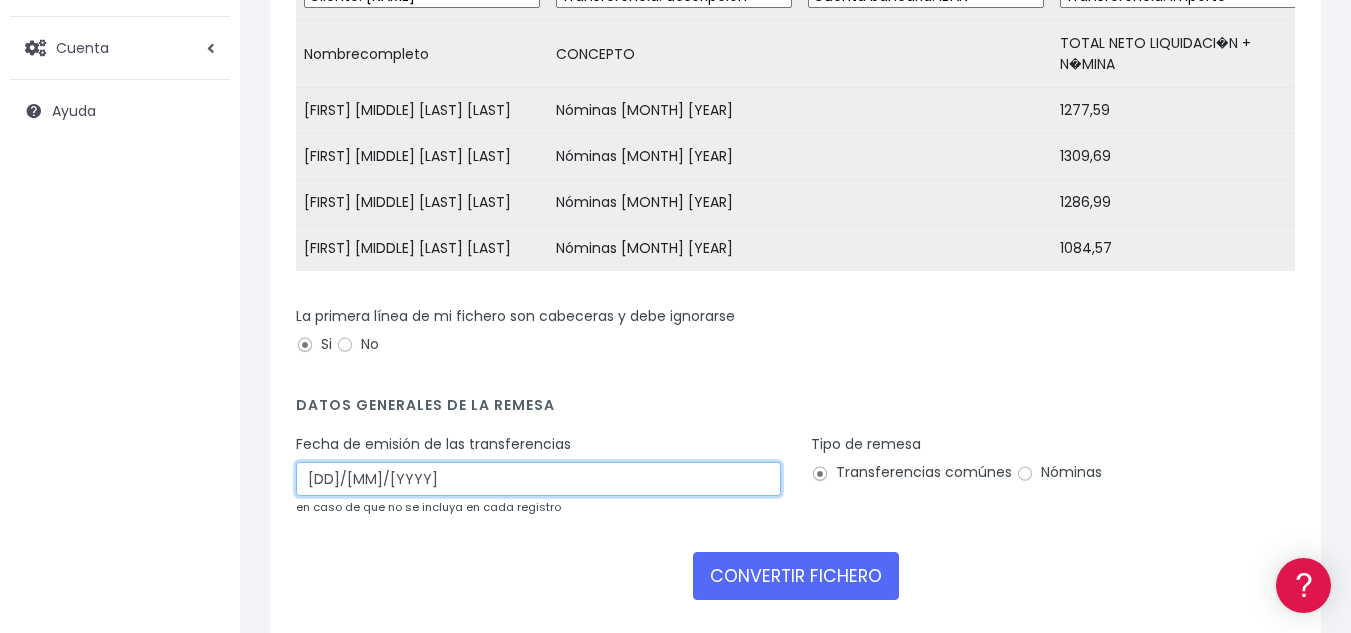 click on "03/07/2025" at bounding box center (538, 479) 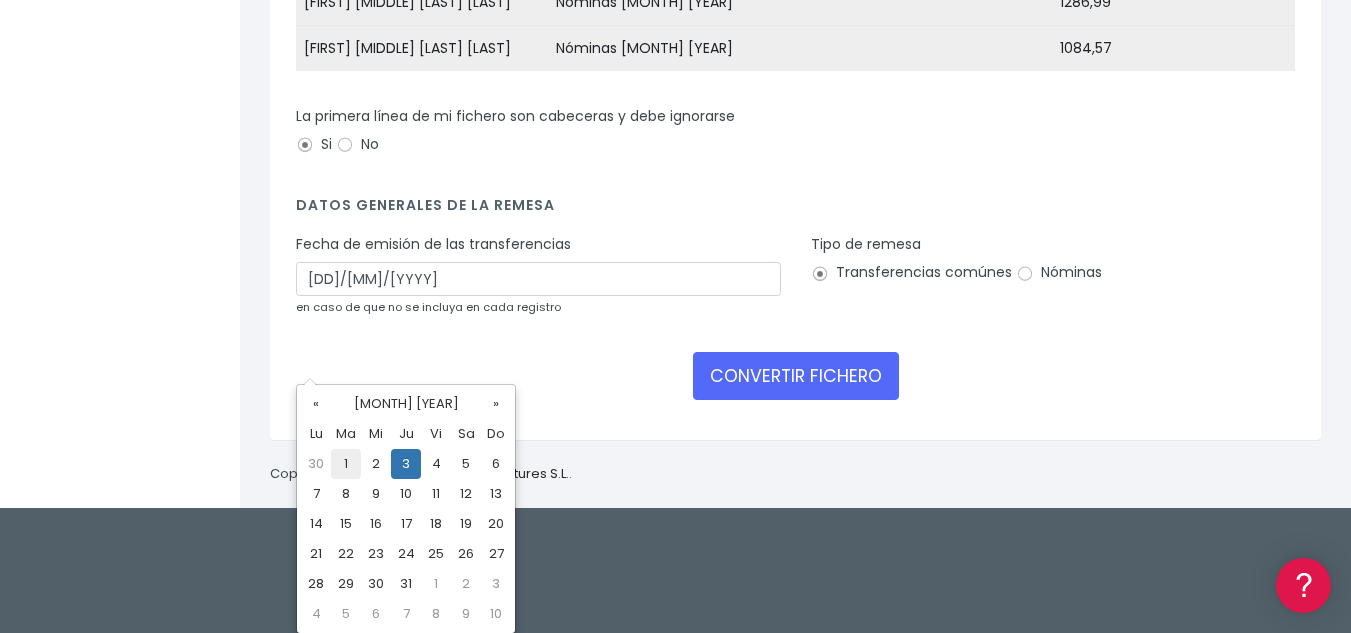 click on "1" at bounding box center (346, 464) 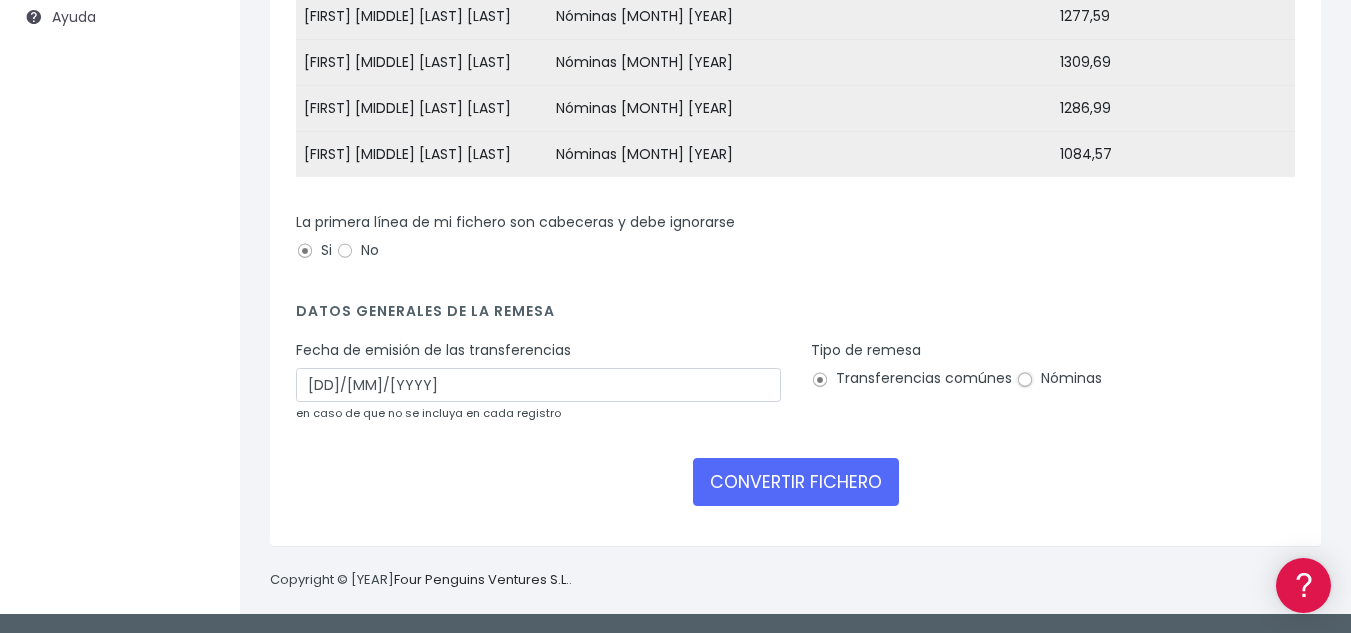 click on "Nóminas" at bounding box center (1025, 380) 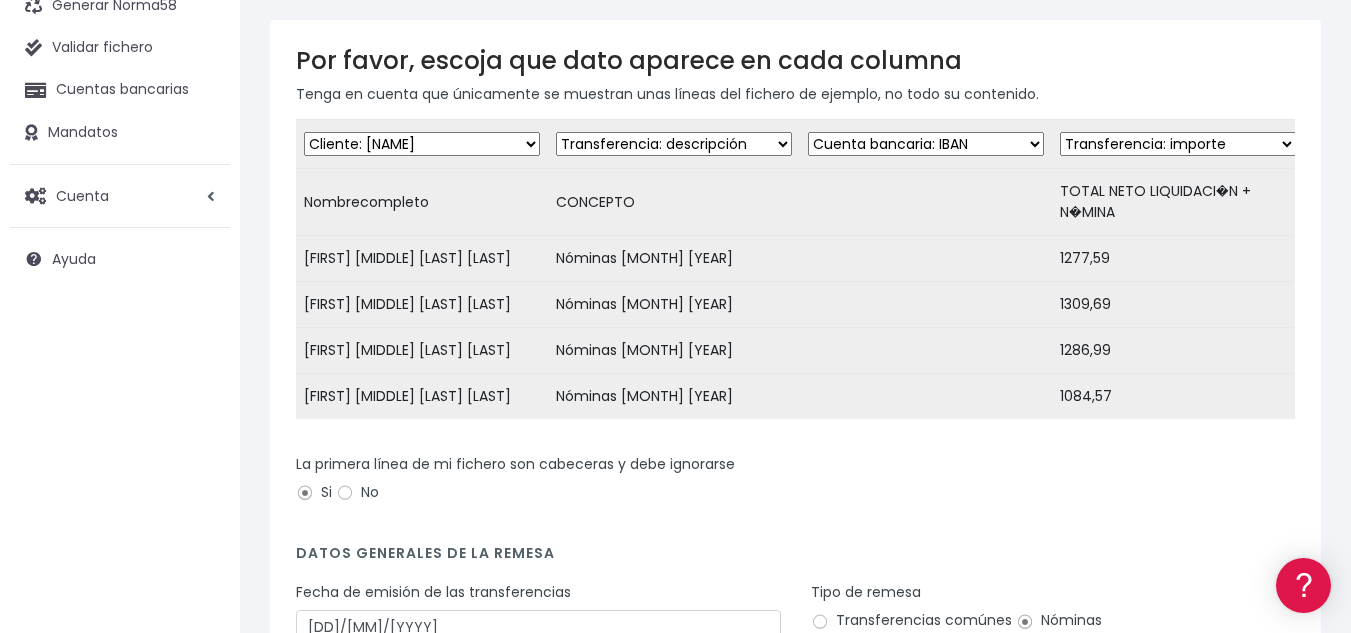 scroll, scrollTop: 200, scrollLeft: 0, axis: vertical 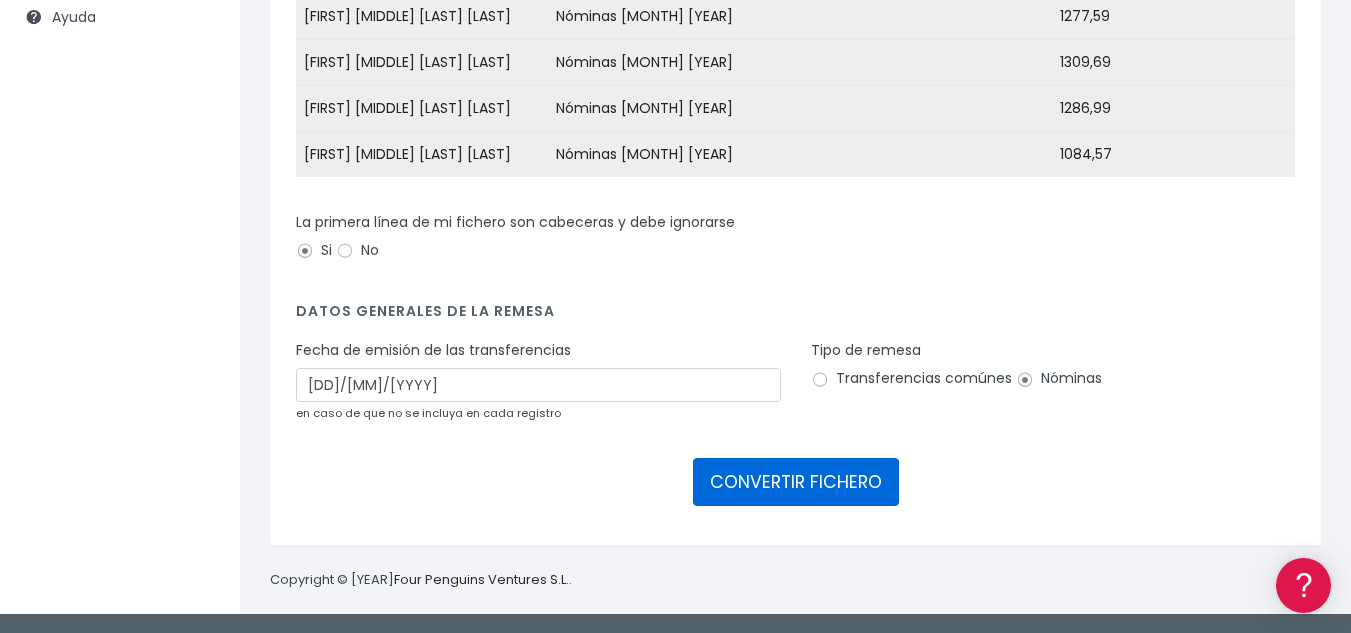click on "CONVERTIR FICHERO" at bounding box center (796, 482) 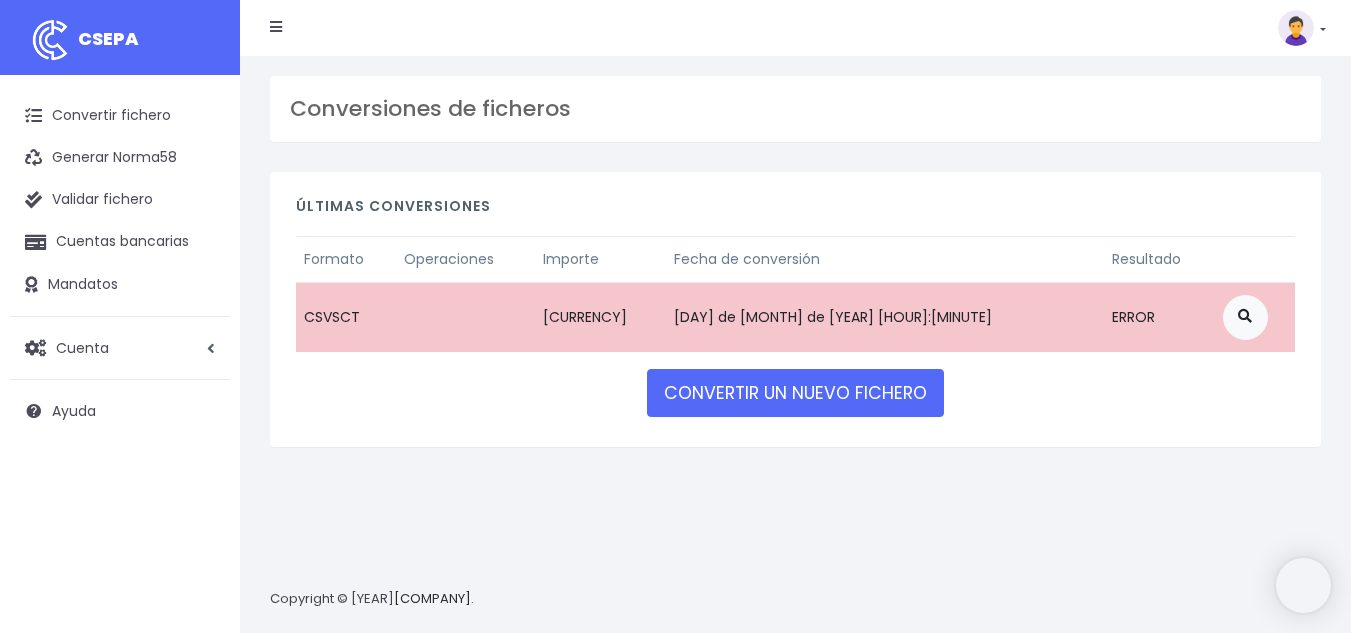 scroll, scrollTop: 0, scrollLeft: 0, axis: both 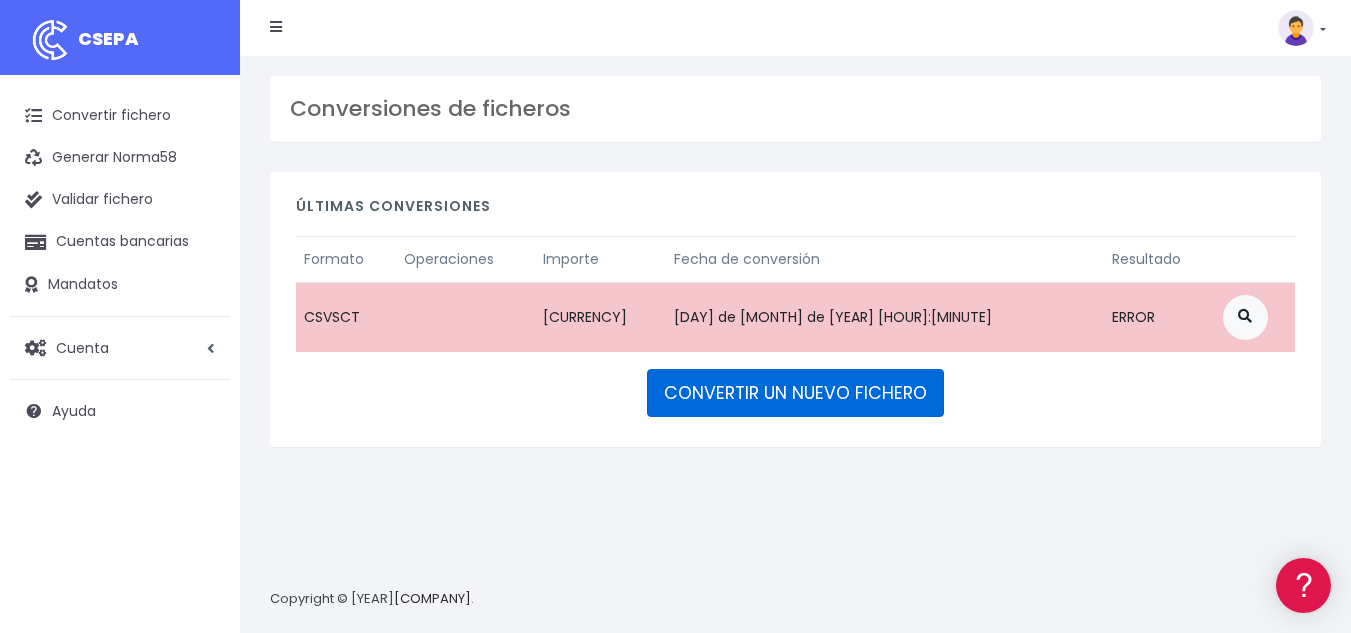 click on "CONVERTIR UN NUEVO FICHERO" at bounding box center [795, 393] 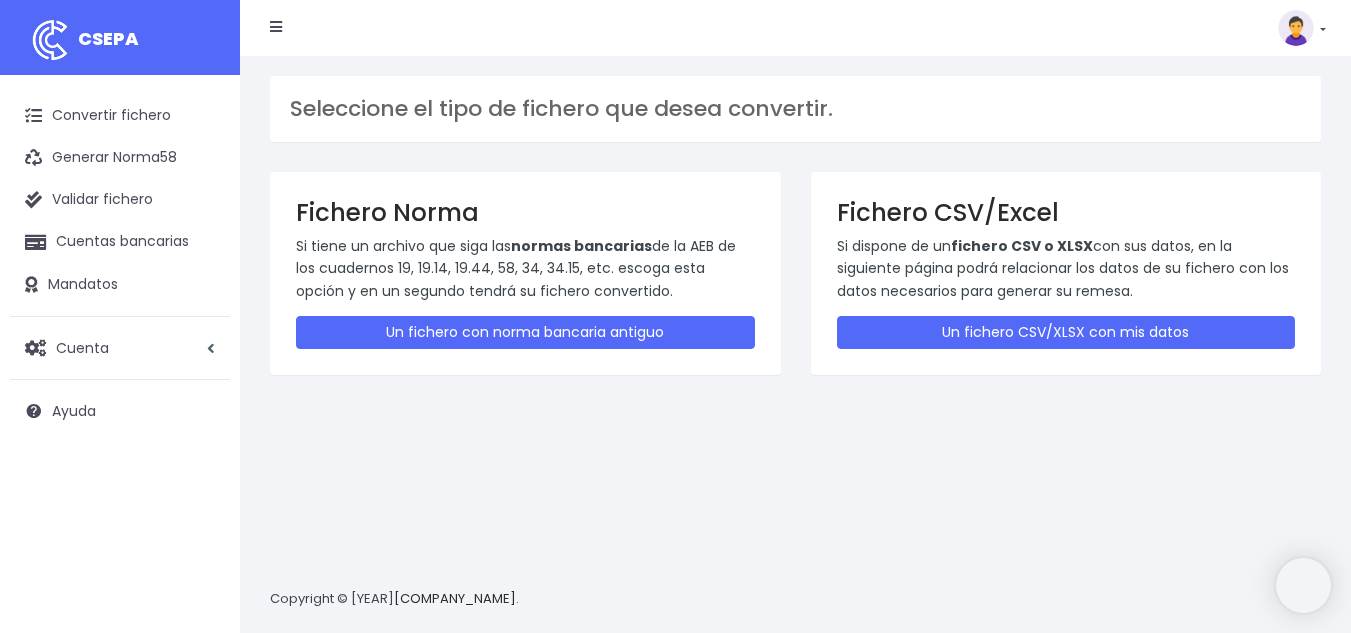 scroll, scrollTop: 0, scrollLeft: 0, axis: both 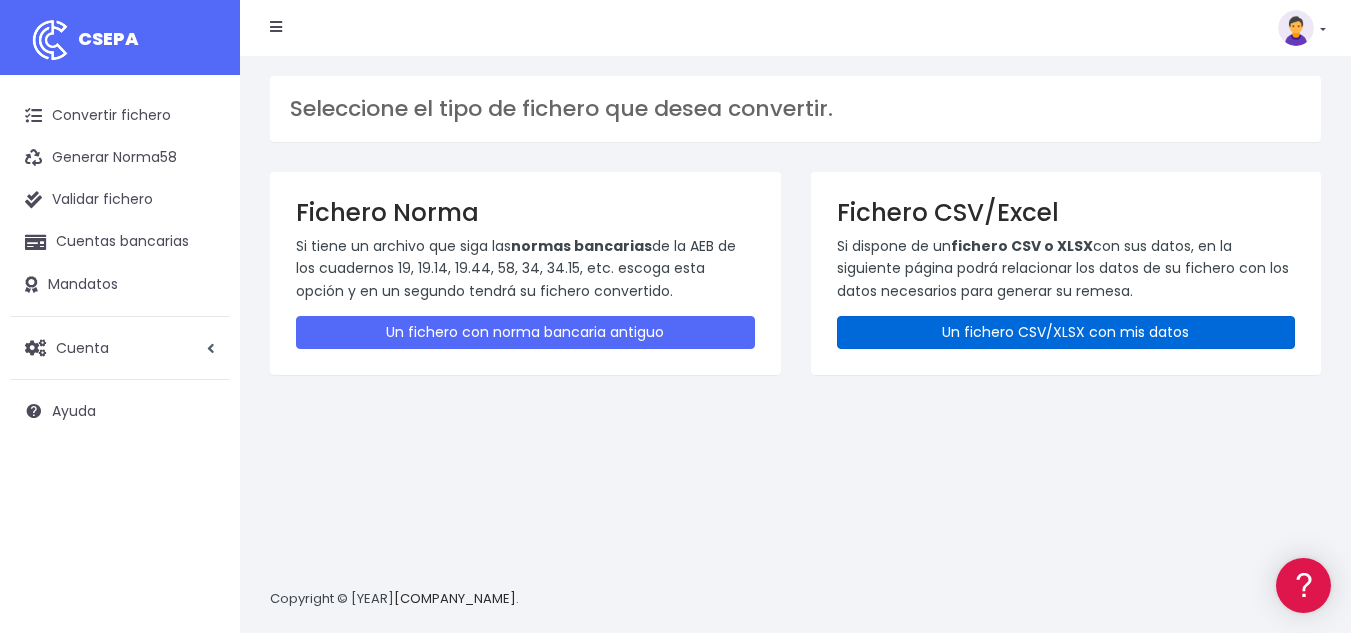 click on "Un fichero CSV/XLSX con mis datos" at bounding box center (1066, 332) 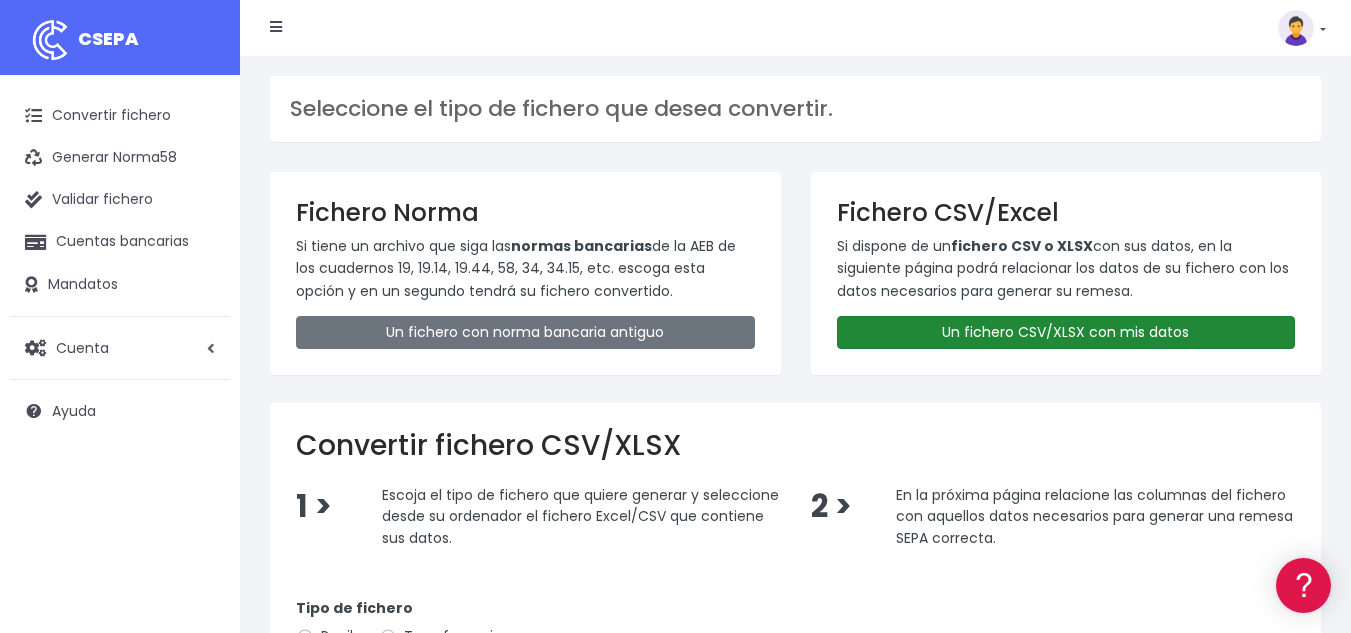 scroll, scrollTop: 400, scrollLeft: 0, axis: vertical 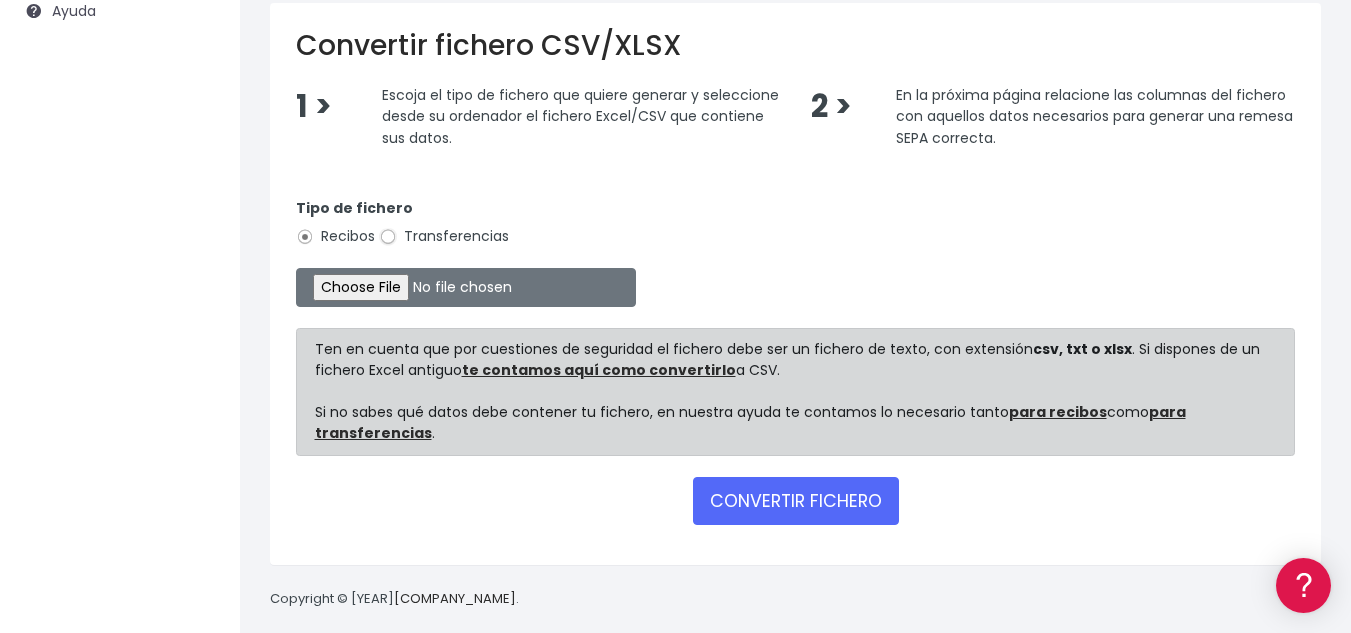 click on "Transferencias" at bounding box center [388, 237] 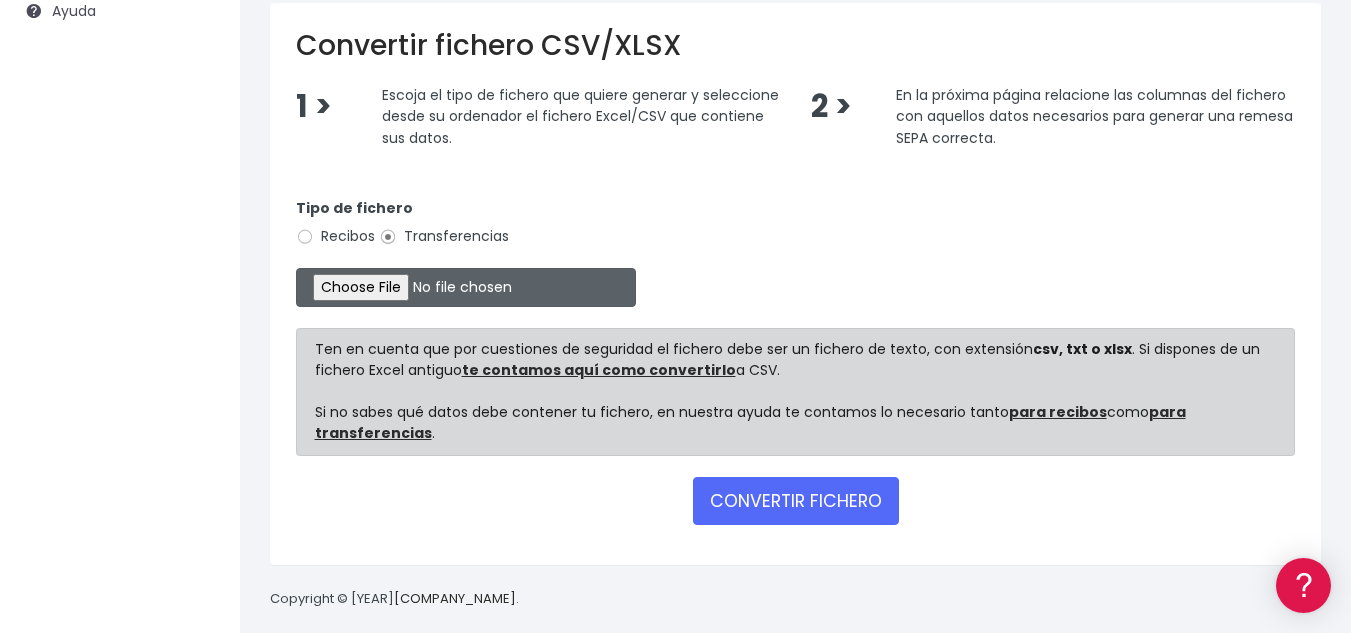 click at bounding box center (466, 287) 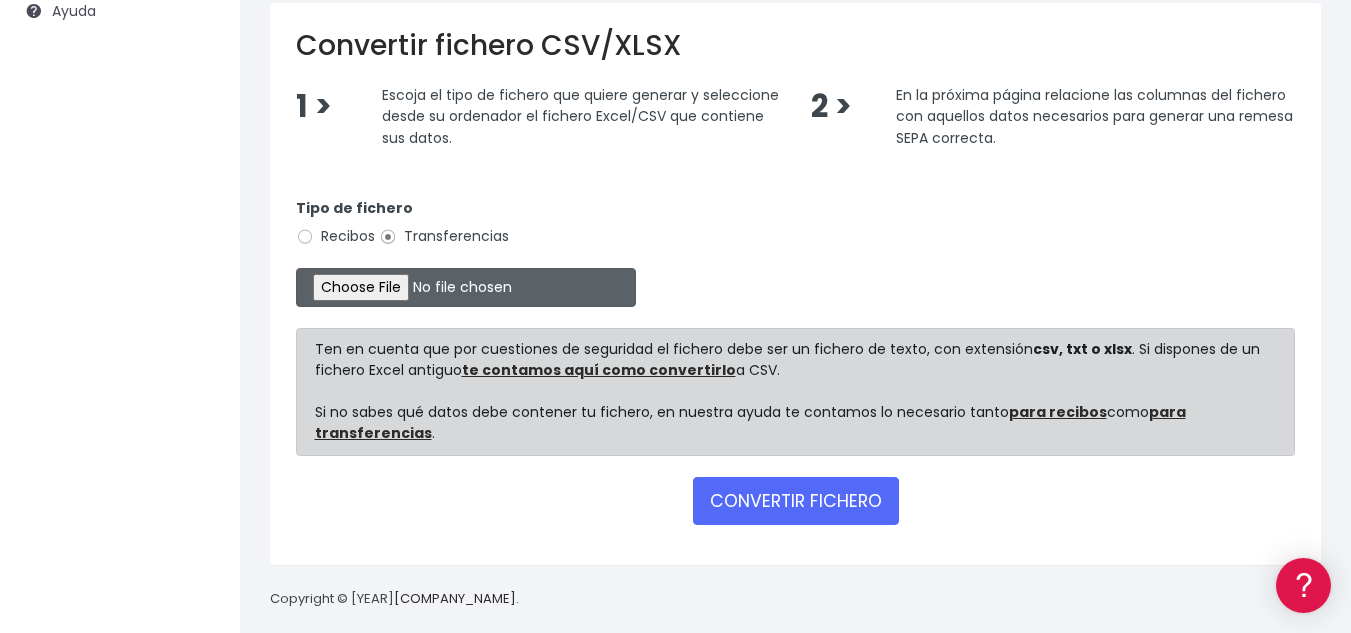 type on "C:\fakepath\Pago Nóminas SAD Junio 2025 (BNNN.csv" 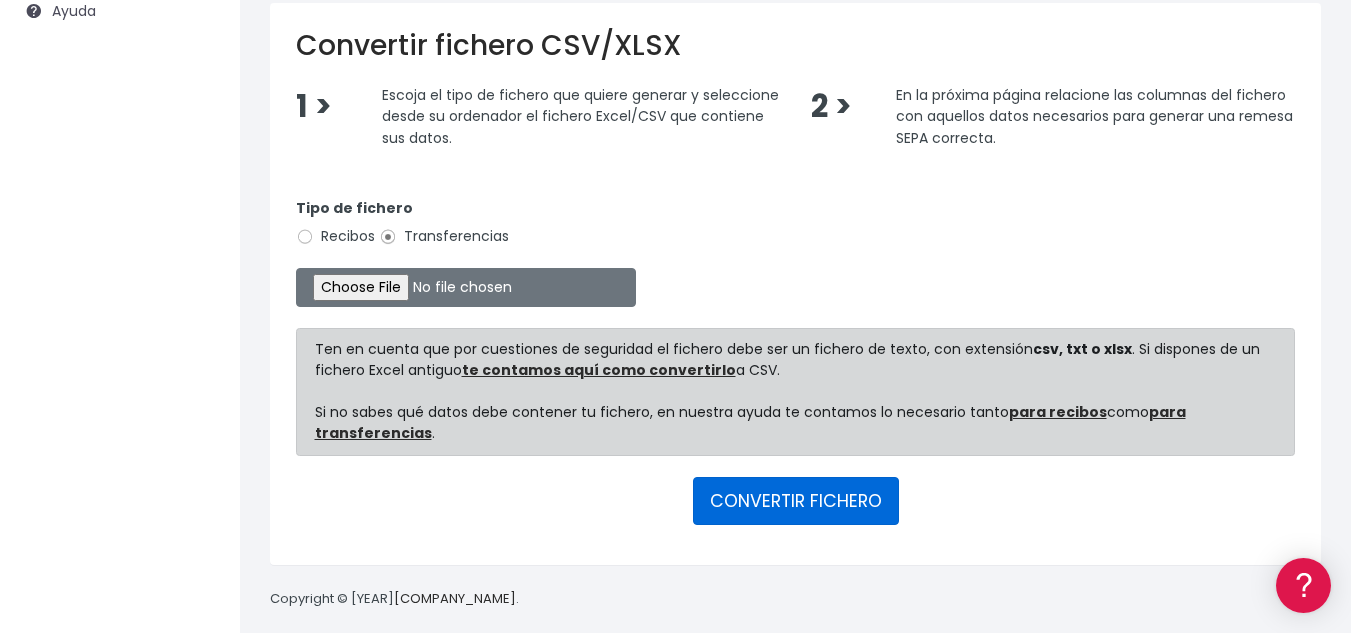 click on "CONVERTIR FICHERO" at bounding box center (796, 501) 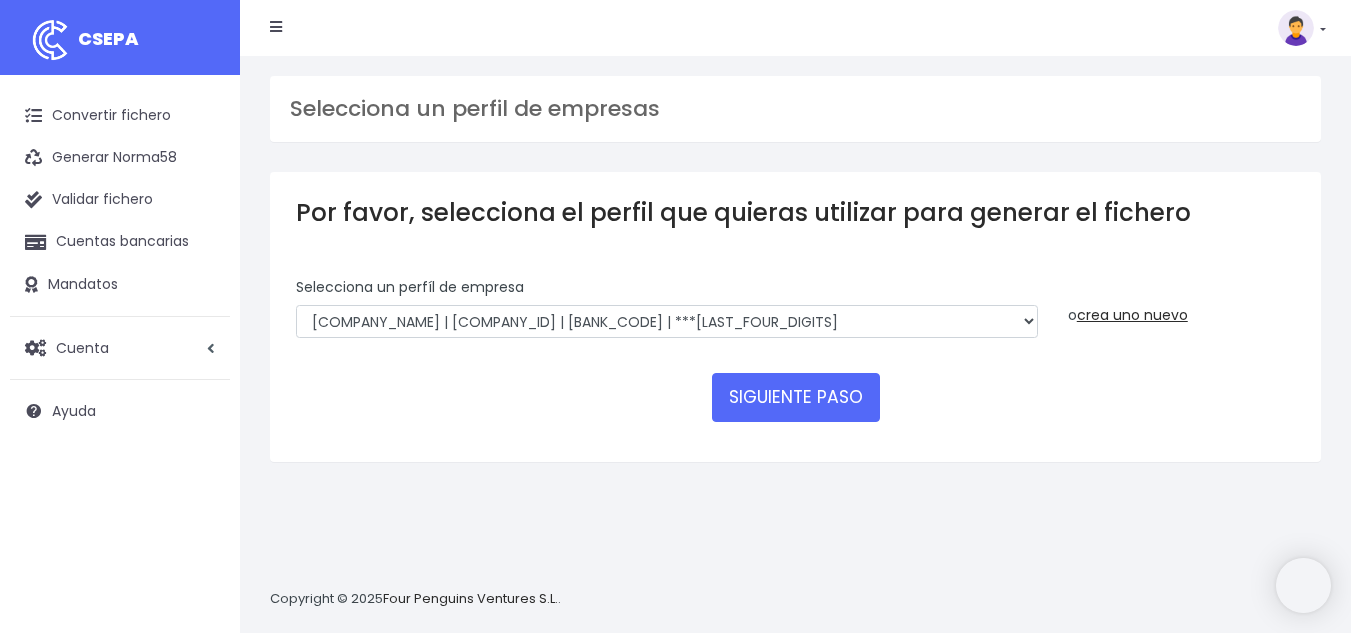 scroll, scrollTop: 0, scrollLeft: 0, axis: both 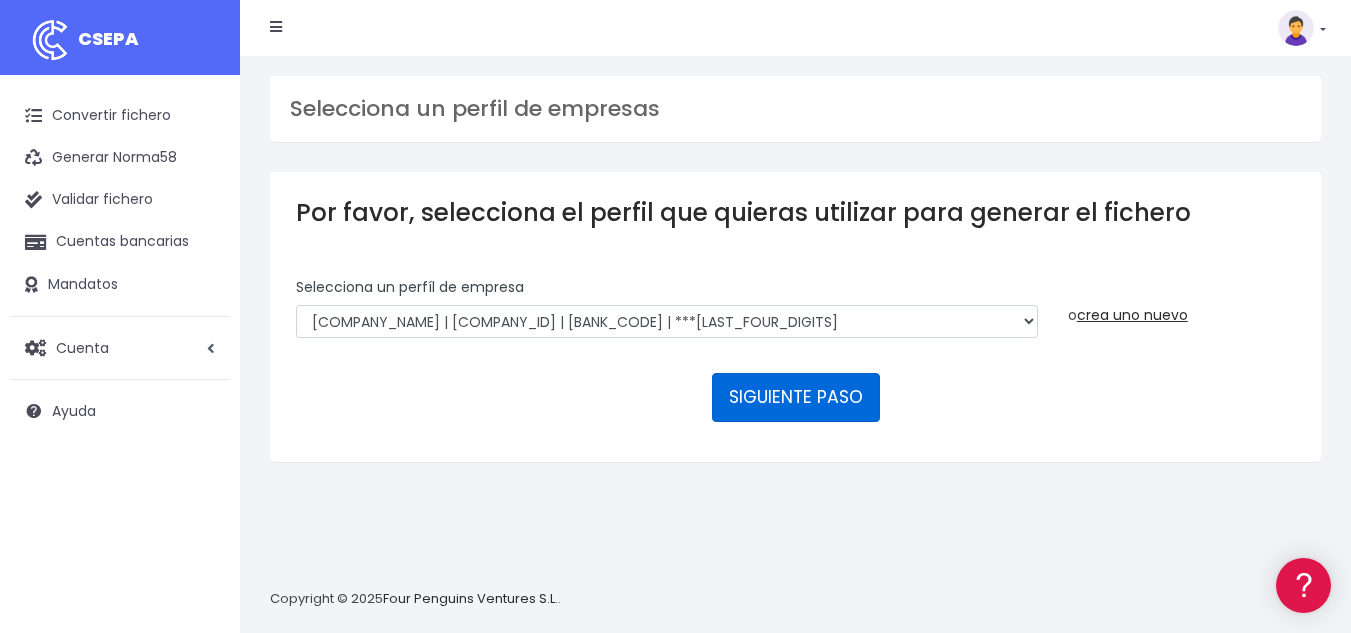 click on "SIGUIENTE PASO" at bounding box center [796, 397] 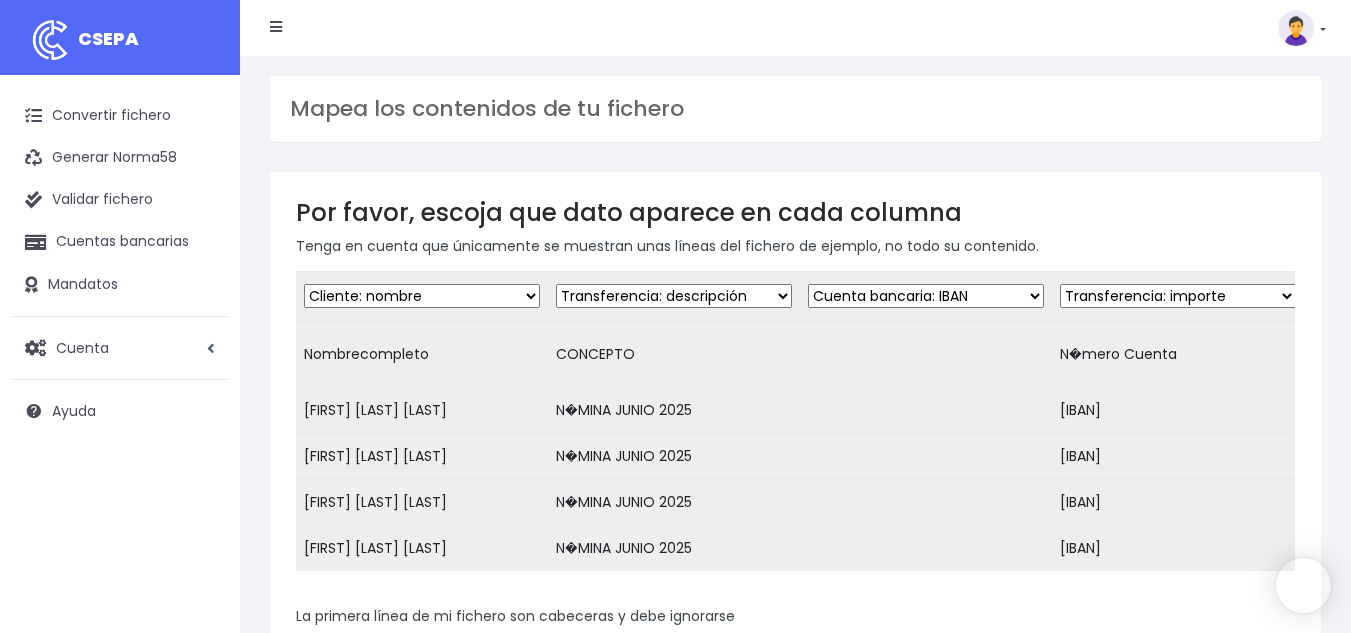 scroll, scrollTop: 0, scrollLeft: 0, axis: both 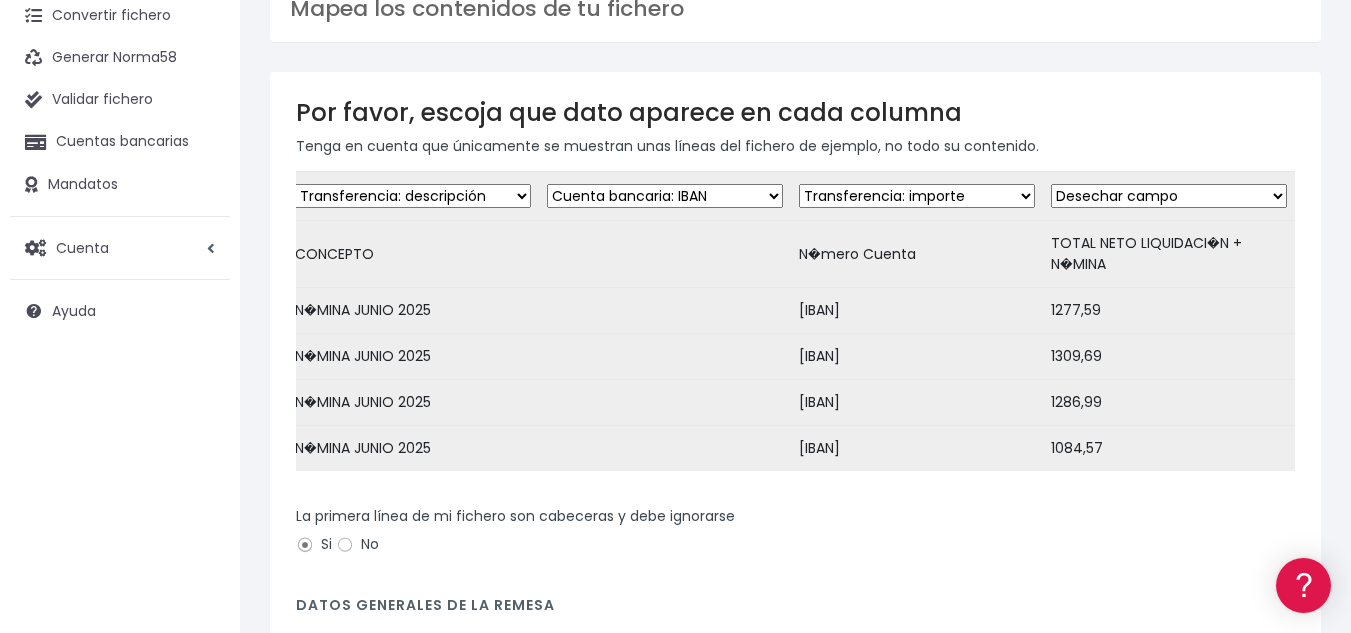 click on "Desechar campo
Cliente: nombre
Cliente: DNI
Cliente: Email
Cliente: referencia
Cuenta bancaria: BIC
Cuenta bancaria: IBAN
Cuenta bancaria: CC
Transferencia: importe
Transferencia: fecha de cargo
Transferencia: descripción
Transferencia: identificador" at bounding box center [665, 196] 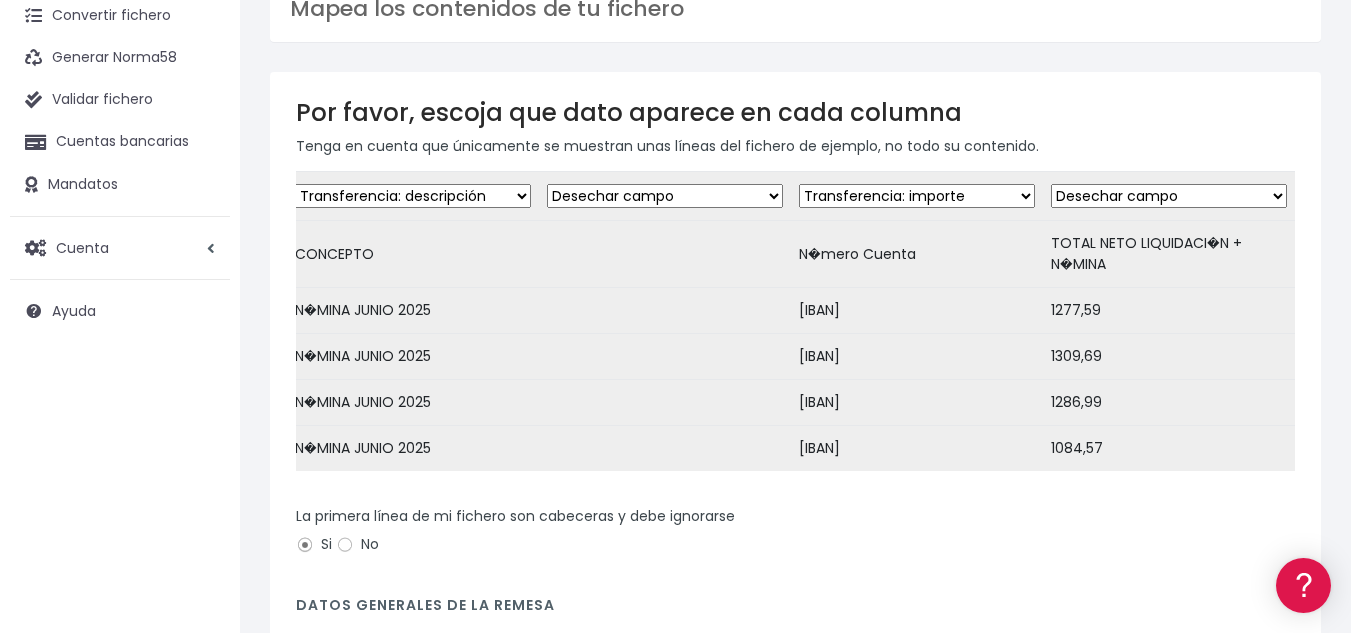 click on "Desechar campo
Cliente: nombre
Cliente: DNI
Cliente: Email
Cliente: referencia
Cuenta bancaria: BIC
Cuenta bancaria: IBAN
Cuenta bancaria: CC
Transferencia: importe
Transferencia: fecha de cargo
Transferencia: descripción
Transferencia: identificador" at bounding box center (665, 196) 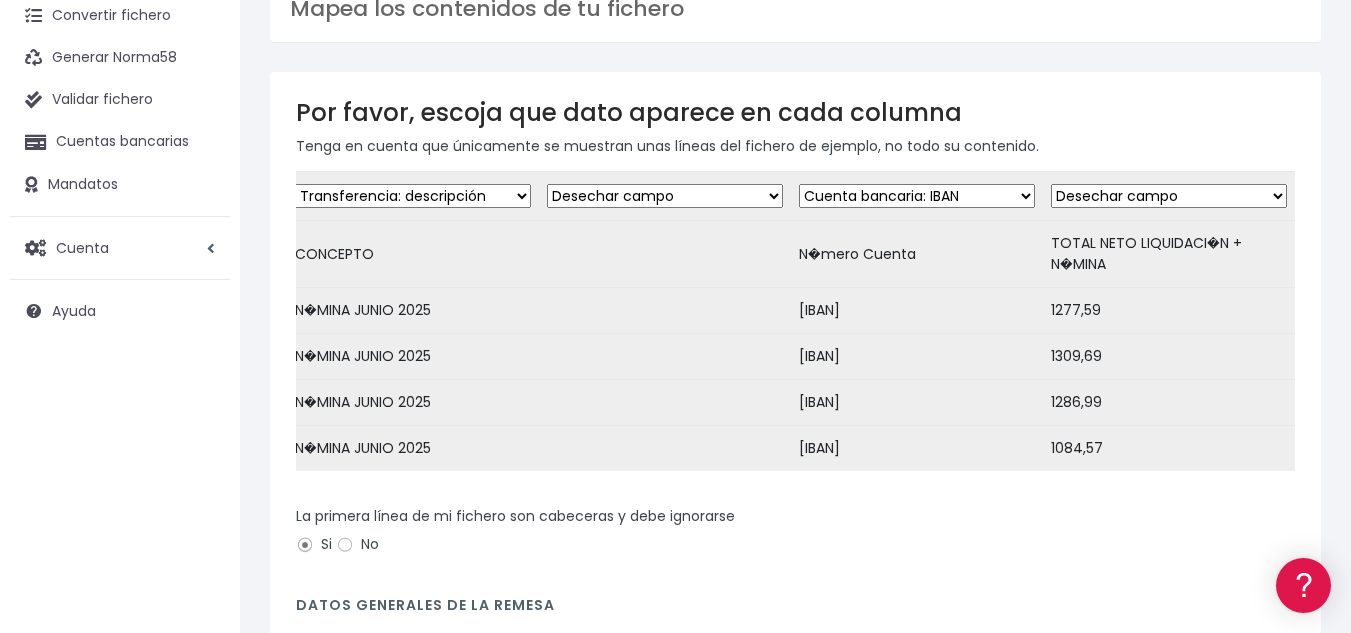 click on "Desechar campo
Cliente: nombre
Cliente: DNI
Cliente: Email
Cliente: referencia
Cuenta bancaria: BIC
Cuenta bancaria: [IBAN]
Cuenta bancaria: CC
Transferencia: importe
Transferencia: fecha de cargo
Transferencia: descripción
Transferencia: identificador" at bounding box center (917, 196) 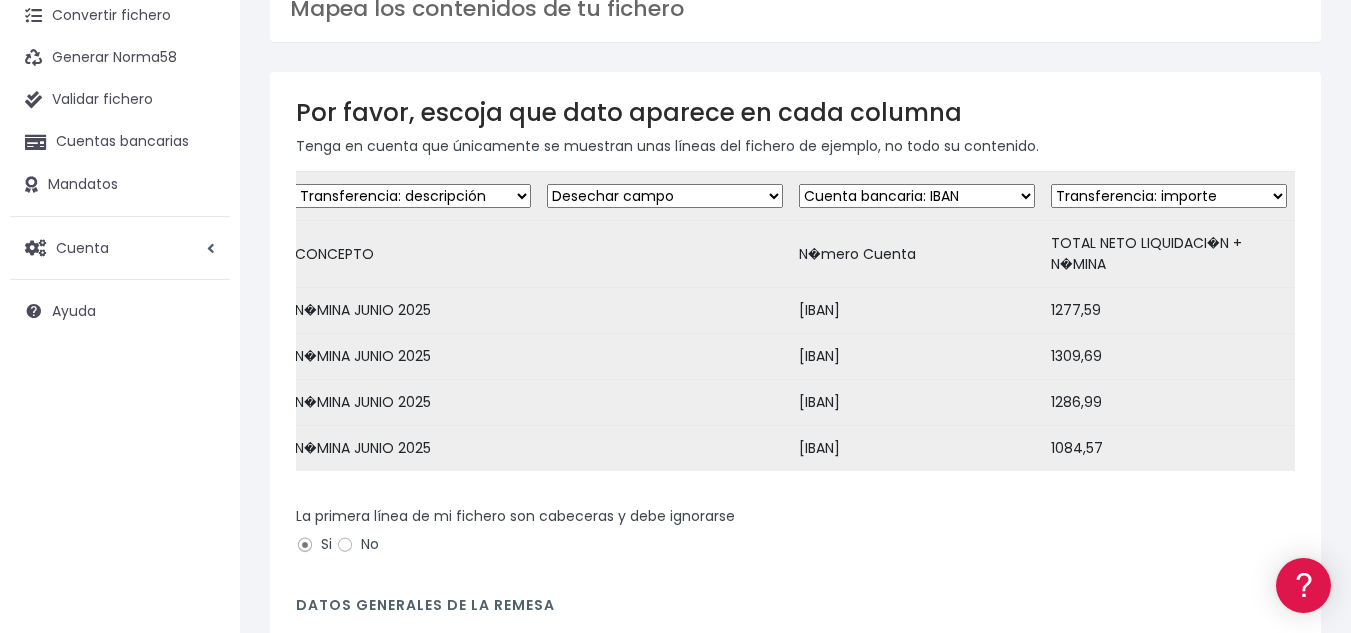click on "Desechar campo
Cliente: nombre
Cliente: DNI
Cliente: Email
Cliente: referencia
Cuenta bancaria: BIC
Cuenta bancaria: [IBAN]
Cuenta bancaria: CC
Transferencia: importe
Transferencia: fecha de cargo
Transferencia: descripción
Transferencia: identificador" at bounding box center (1169, 196) 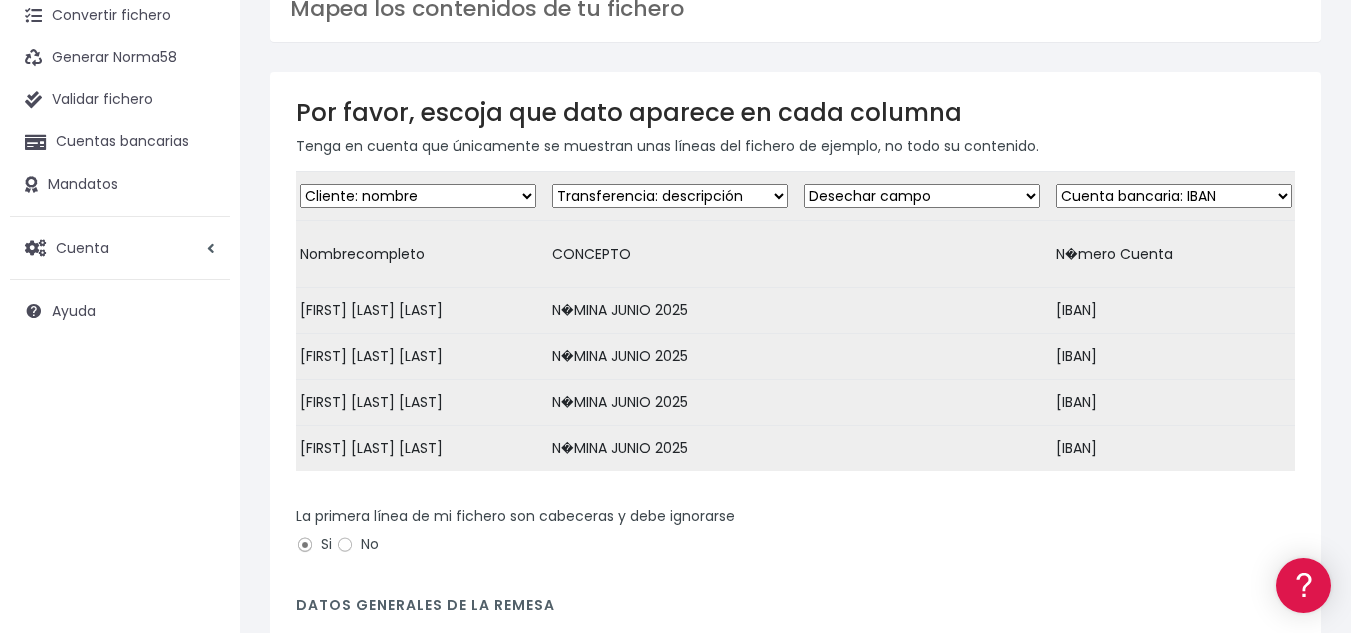 scroll, scrollTop: 0, scrollLeft: 0, axis: both 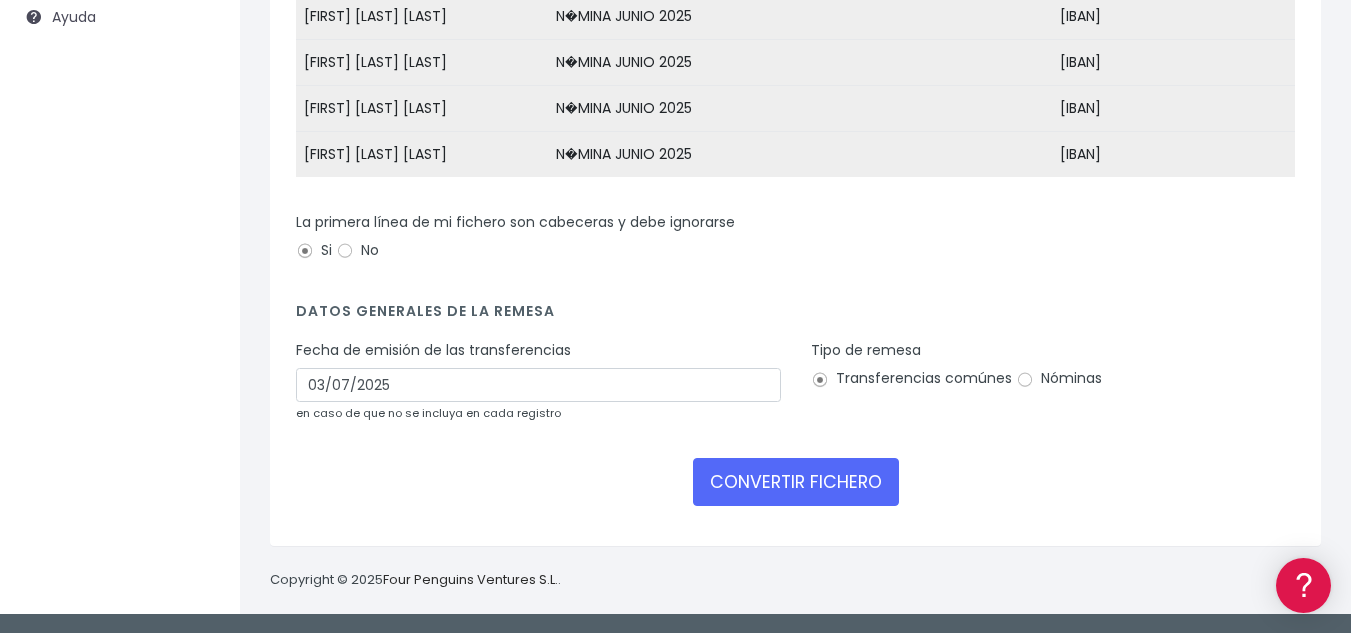 click on "Fecha de emisión de las transferencias
03/07/2025
en caso de que no se incluya en cada registro" at bounding box center [538, 381] 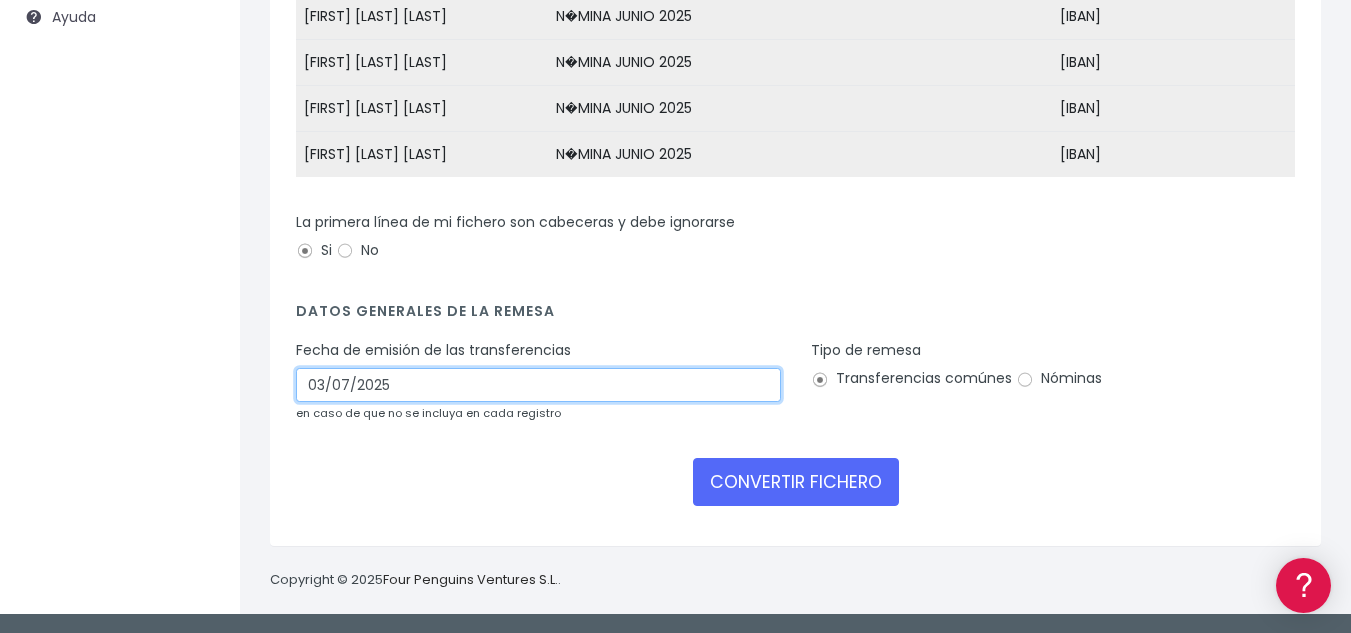 click on "Desechar campo
Cliente: nombre
Cliente: DNI
Cliente: Email
Cliente: referencia
Cuenta bancaria: BIC
Cuenta bancaria: [IBAN]
Cuenta bancaria: CC
Transferencia: importe
Transferencia: fecha de cargo
Transferencia: descripción
Transferencia: identificador" at bounding box center [538, 385] 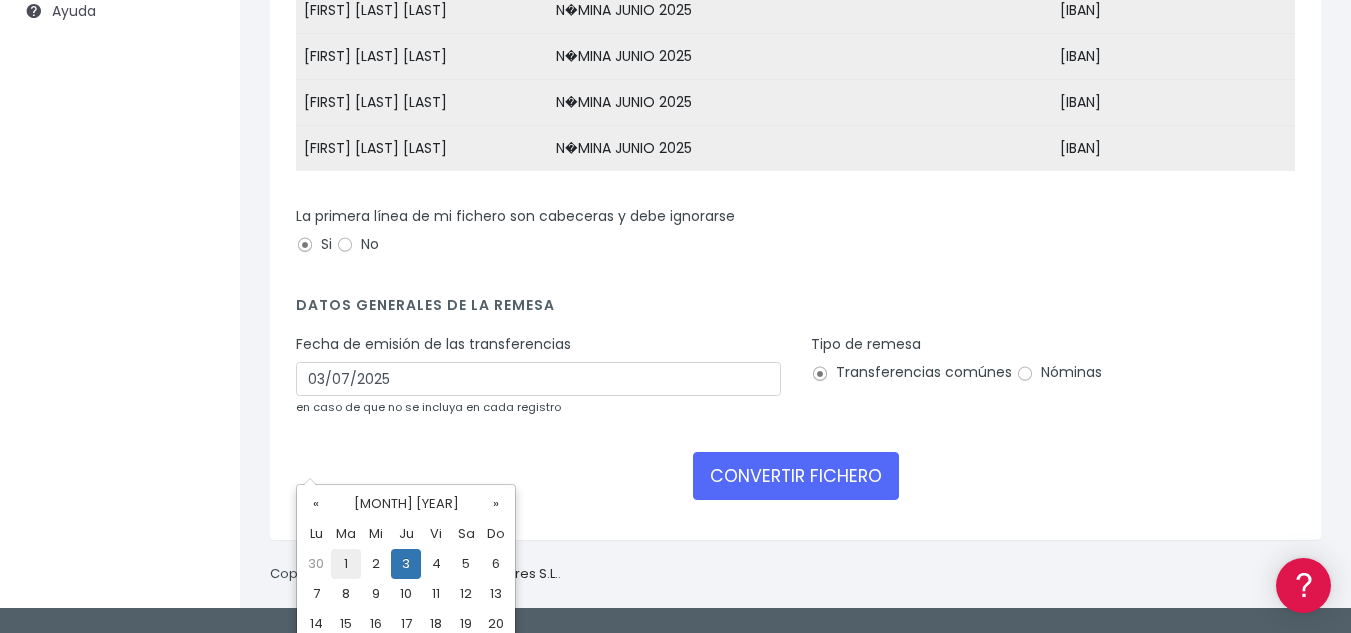 click on "1" at bounding box center (346, 564) 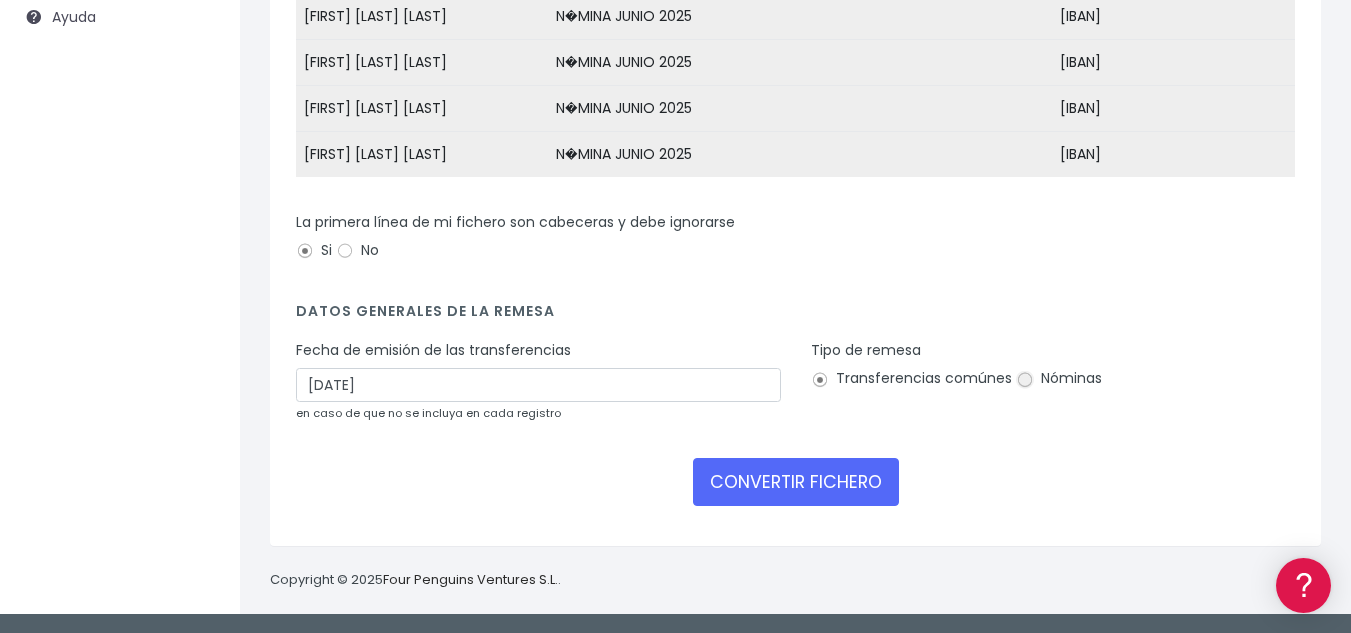 click on "Nóminas" at bounding box center [1025, 380] 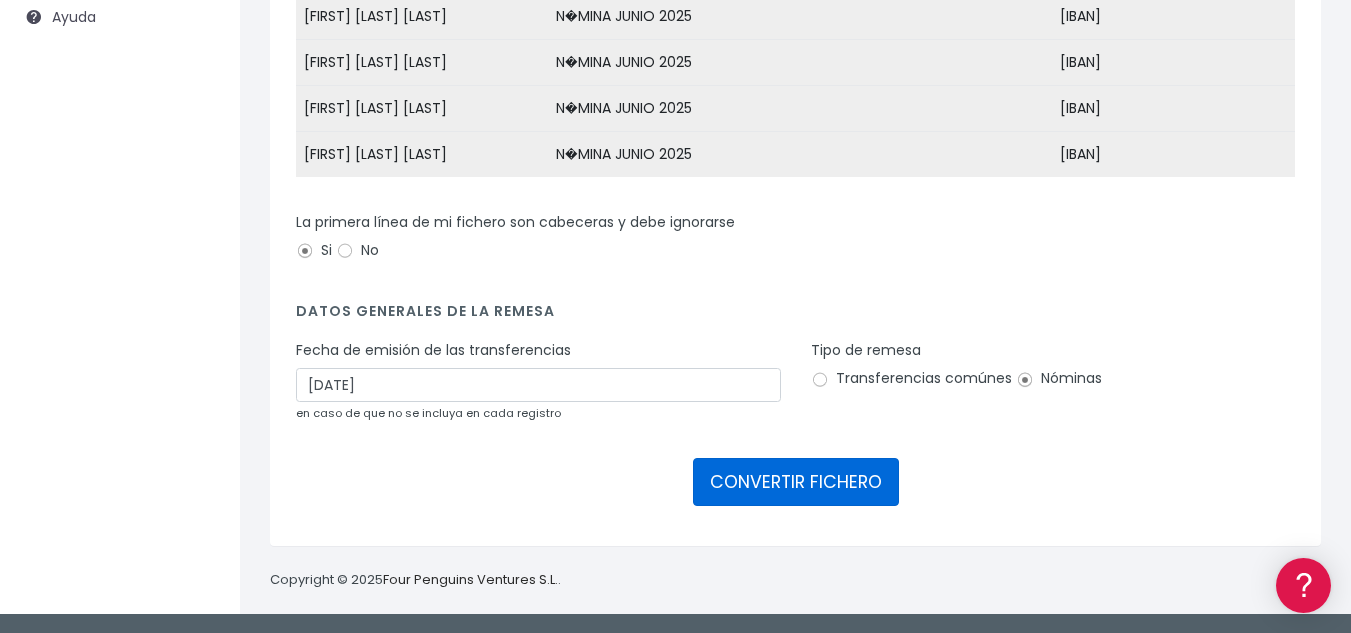 click on "CONVERTIR FICHERO" at bounding box center (796, 482) 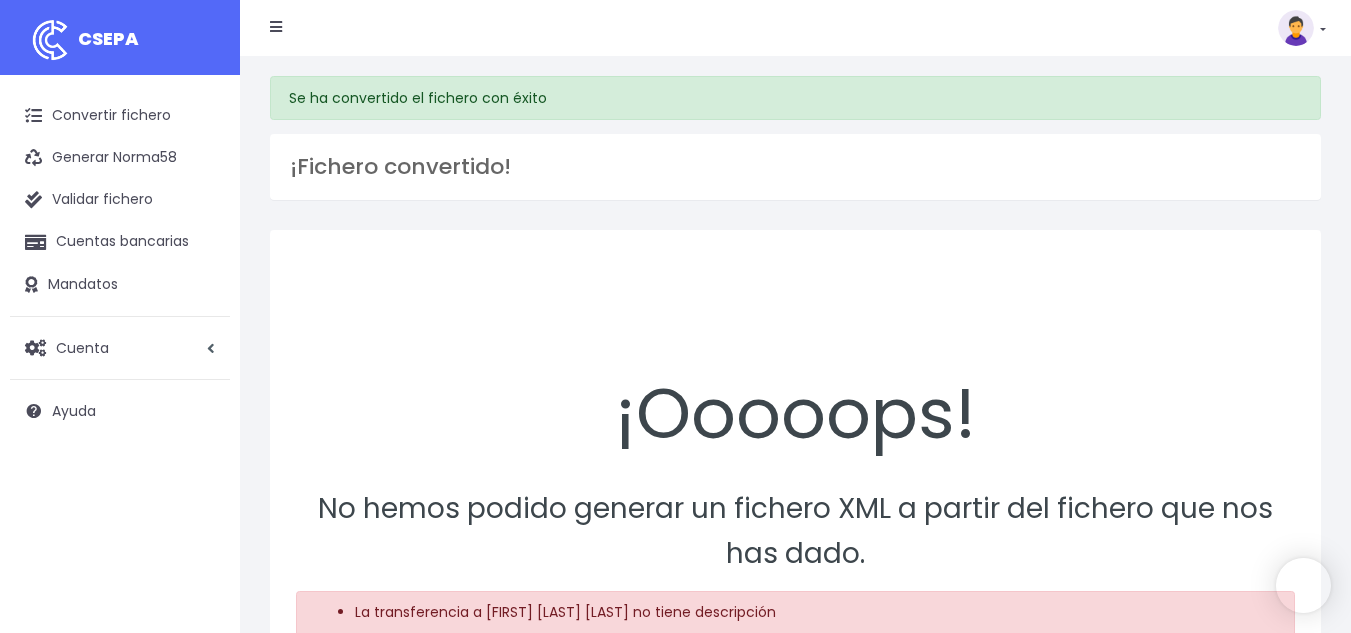 scroll, scrollTop: 0, scrollLeft: 0, axis: both 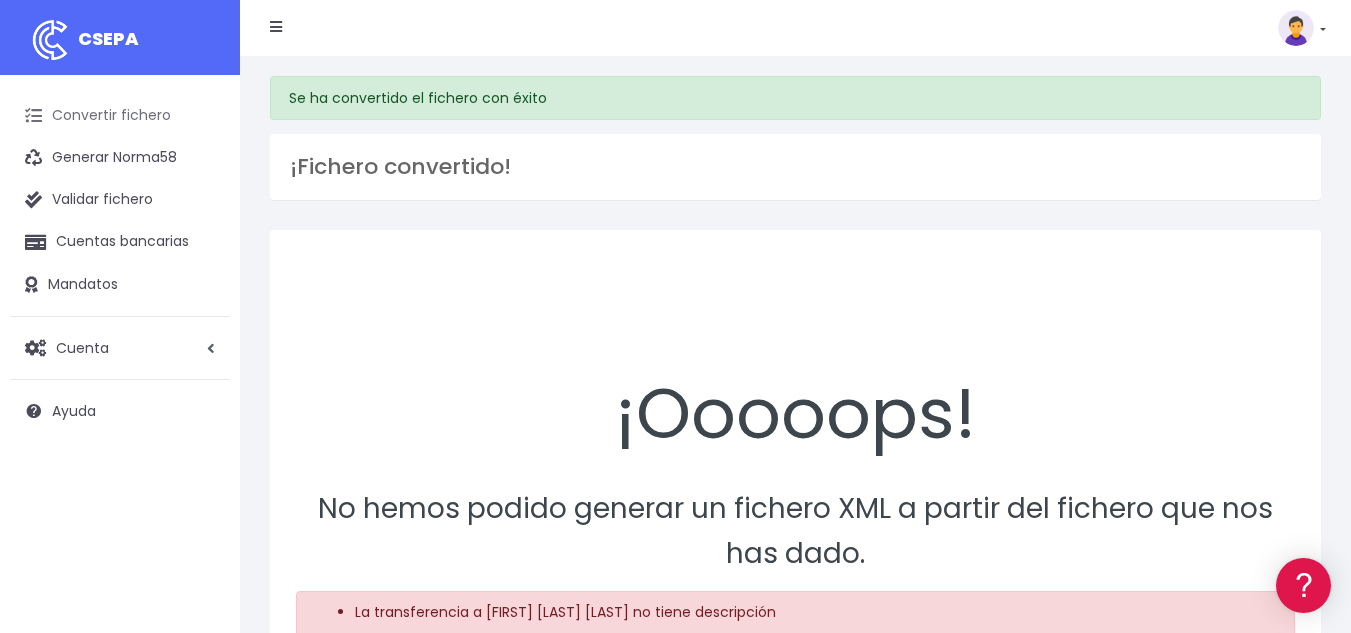 click on "Convertir fichero" at bounding box center (120, 116) 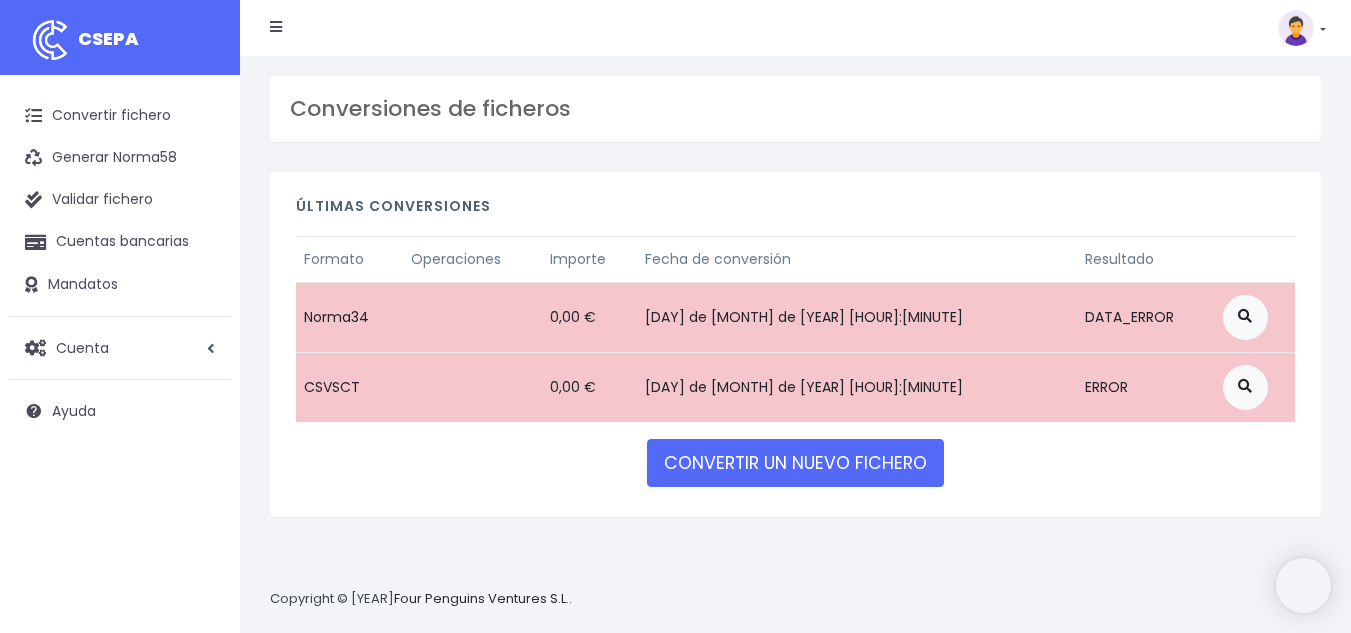 scroll, scrollTop: 0, scrollLeft: 0, axis: both 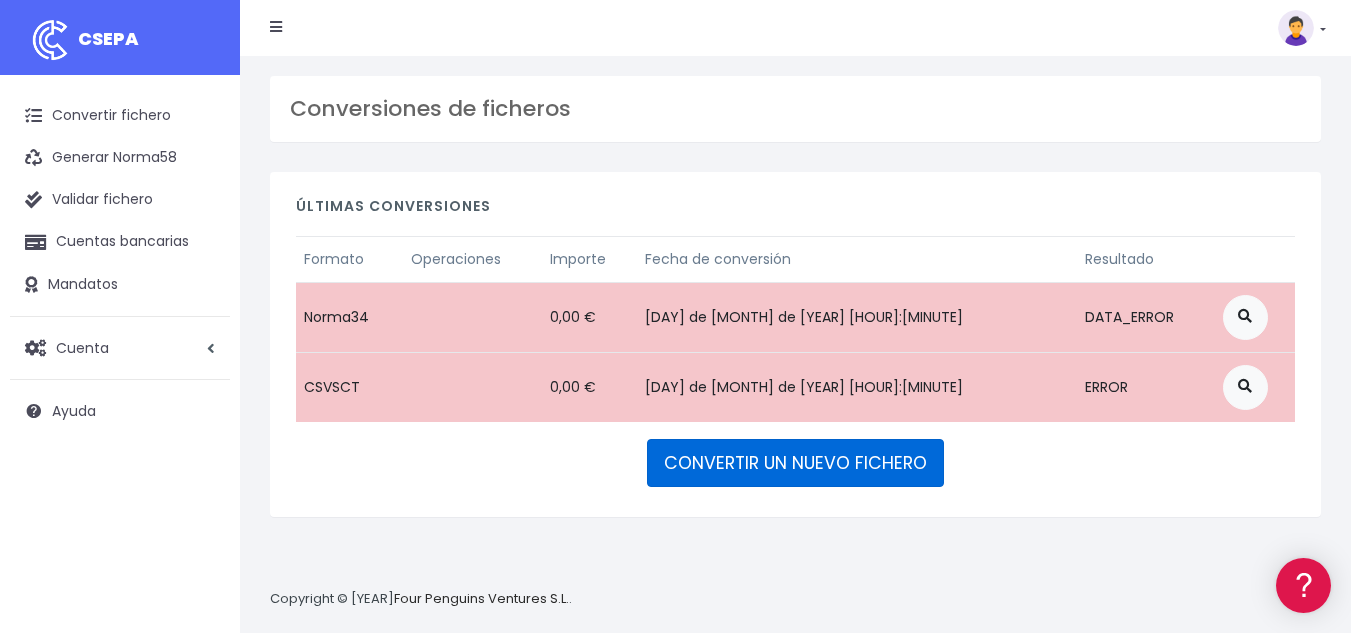 click on "CONVERTIR UN NUEVO FICHERO" at bounding box center [795, 463] 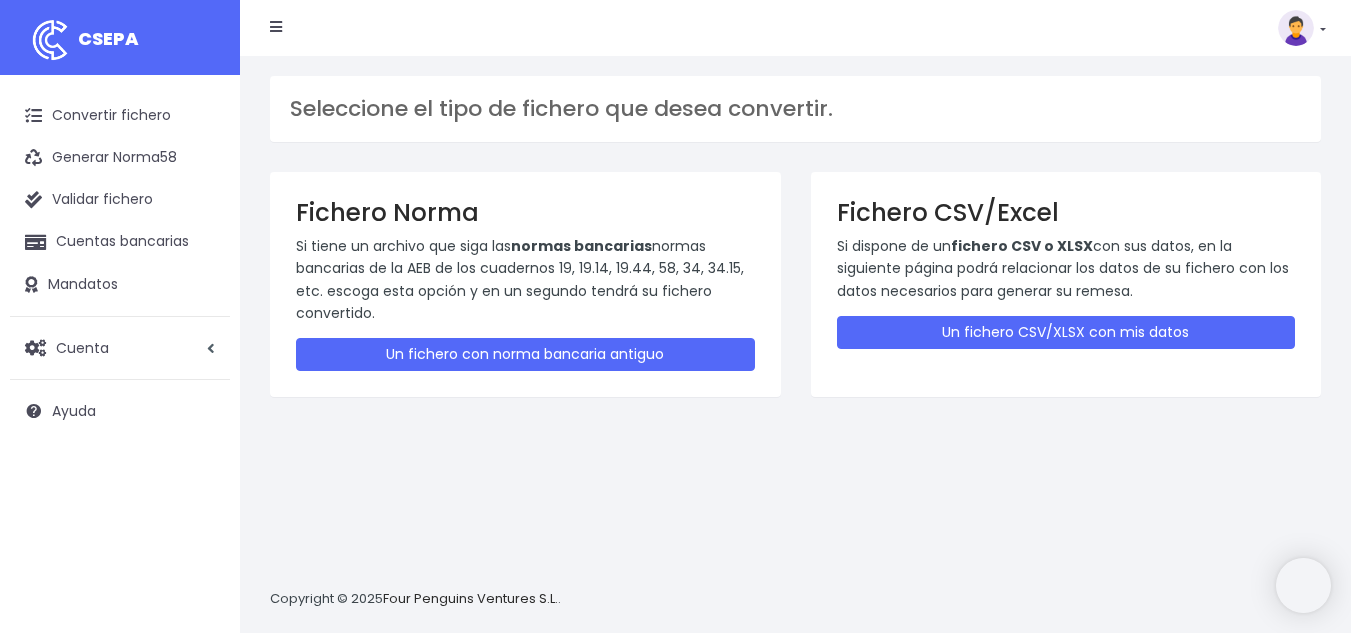 scroll, scrollTop: 0, scrollLeft: 0, axis: both 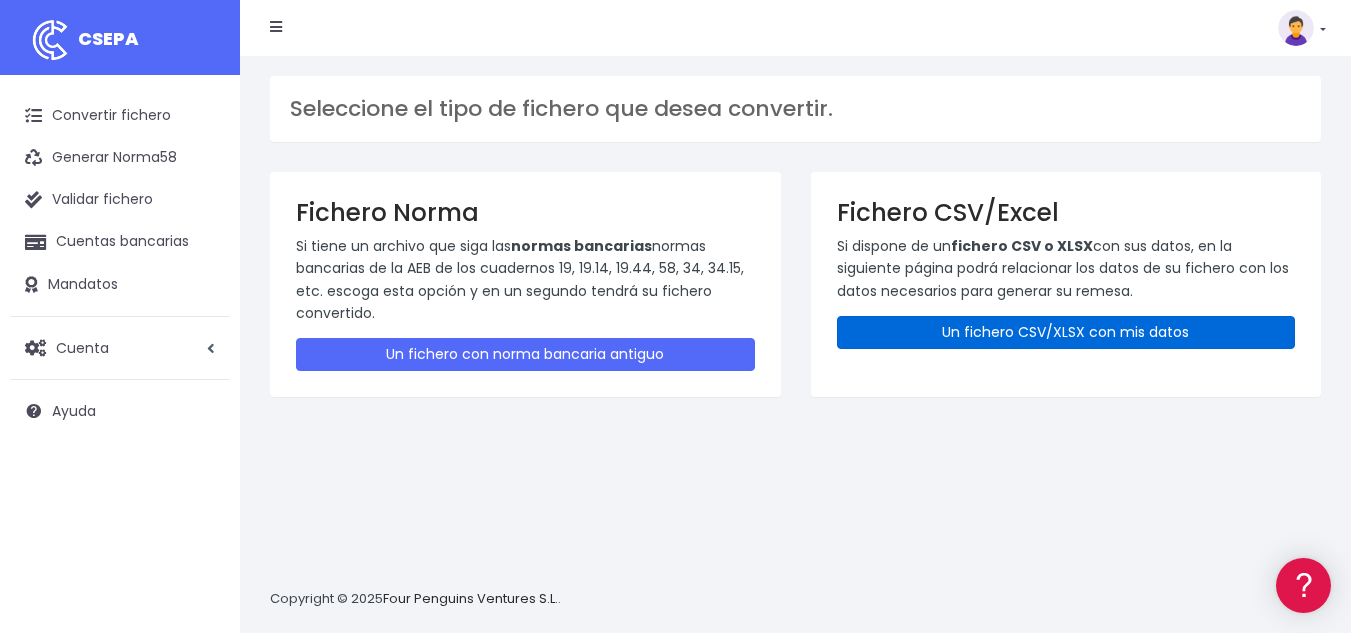 click on "Un fichero CSV/XLSX con mis datos" at bounding box center [1066, 332] 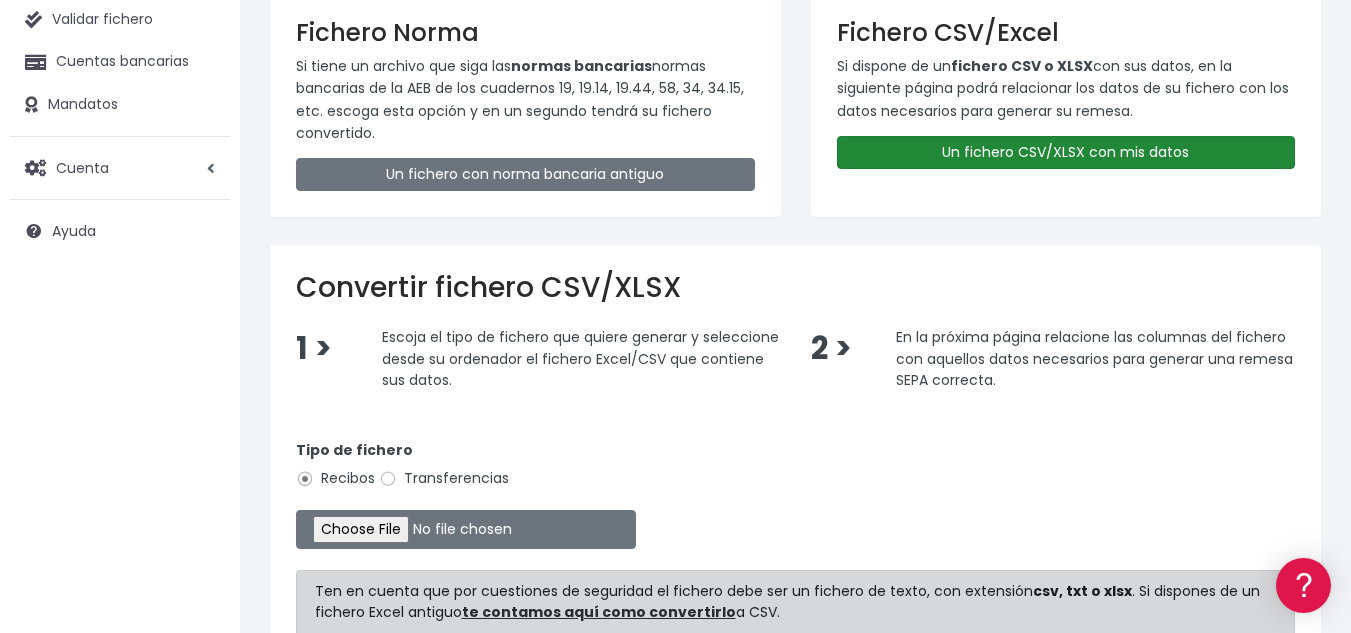 scroll, scrollTop: 400, scrollLeft: 0, axis: vertical 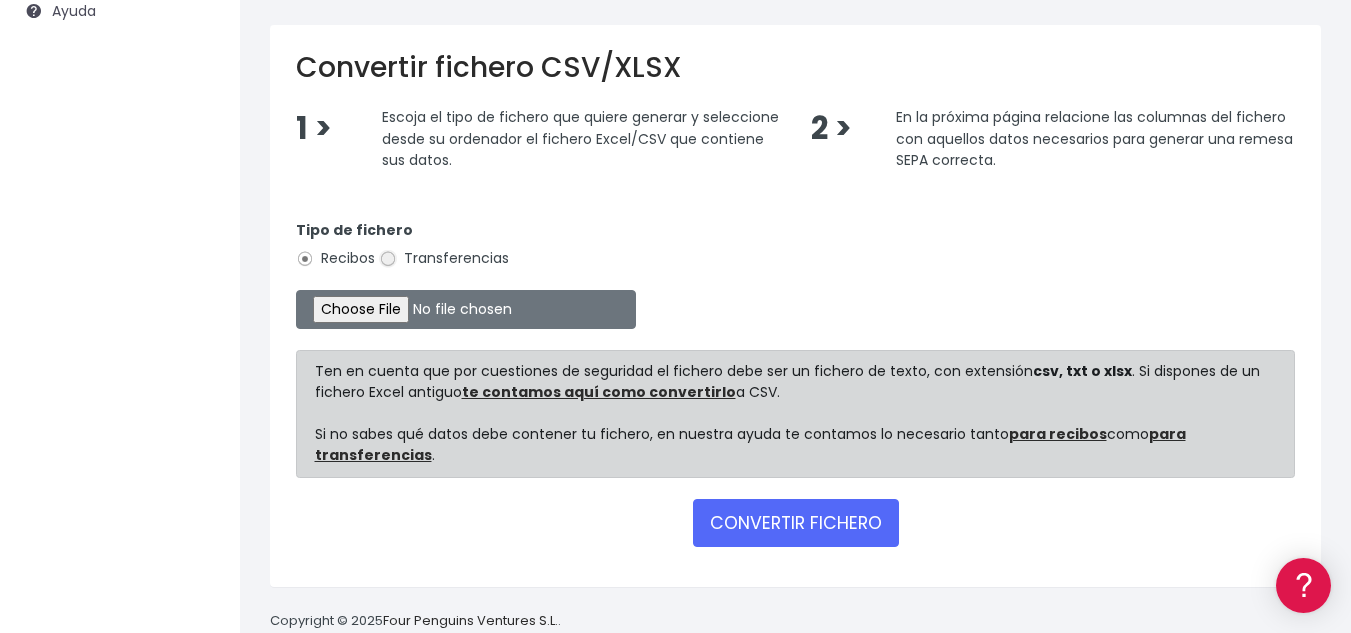 click on "Transferencias" at bounding box center [388, 259] 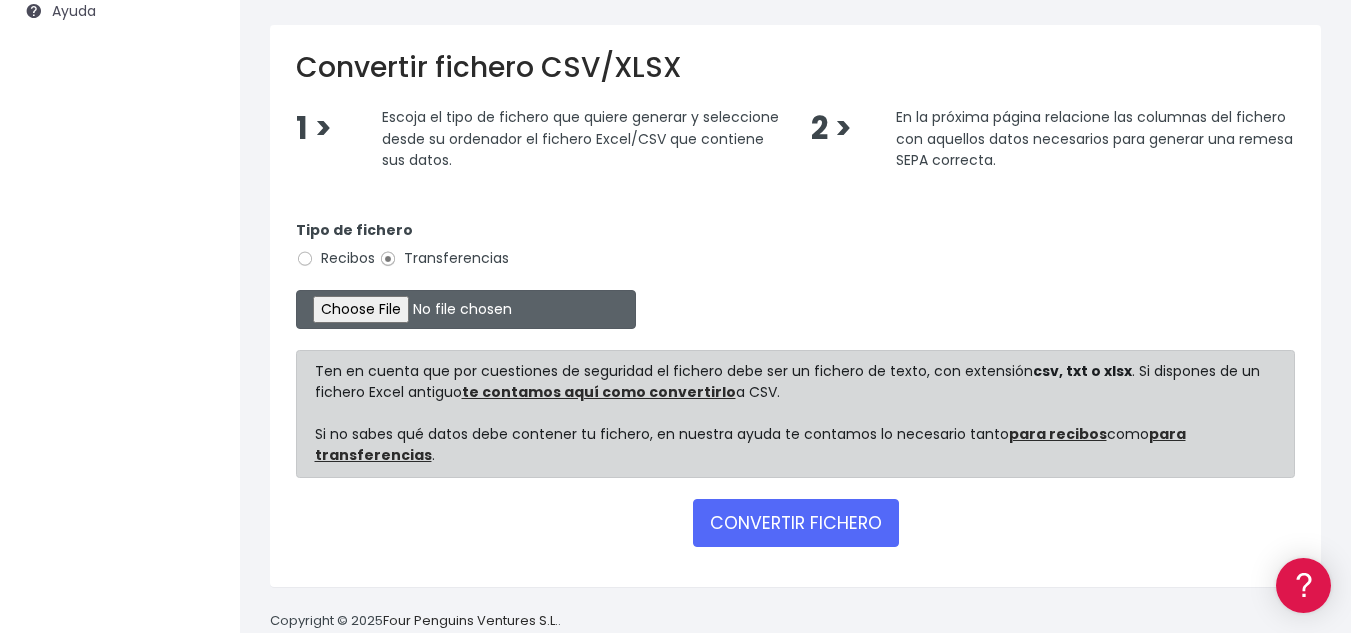 click at bounding box center (466, 309) 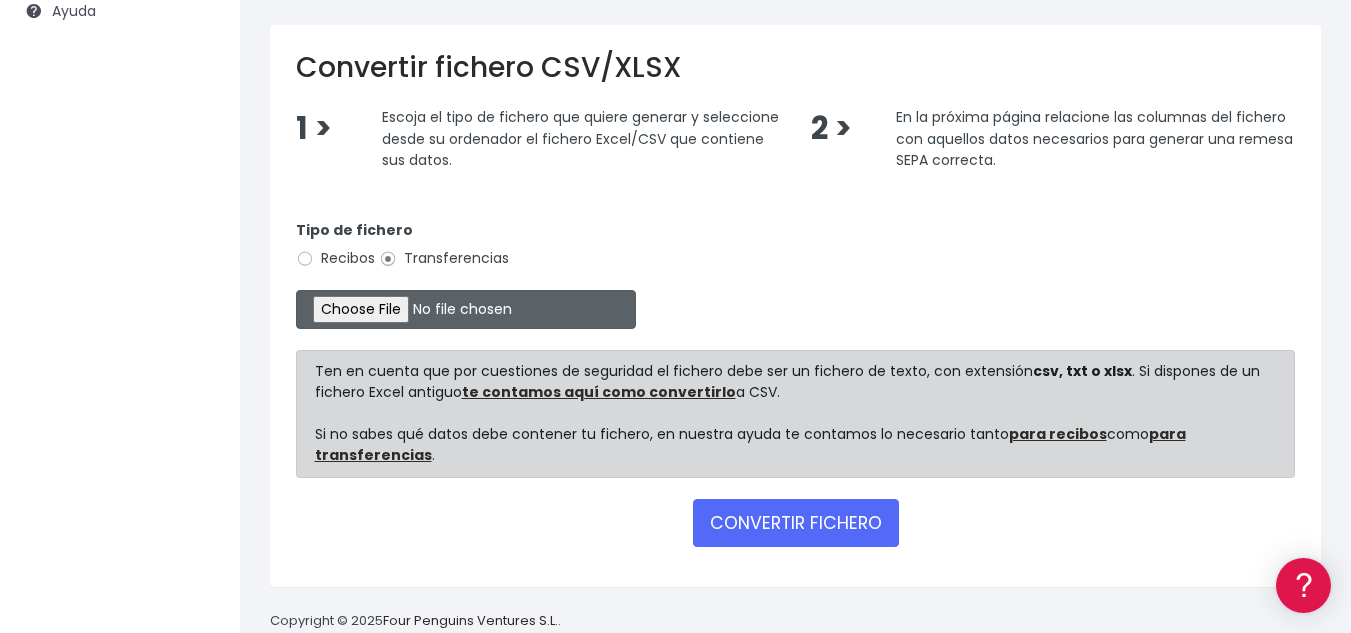 type on "C:\fakepath\Pago Nóminas SAD Junio 2025 (BNNN.csv" 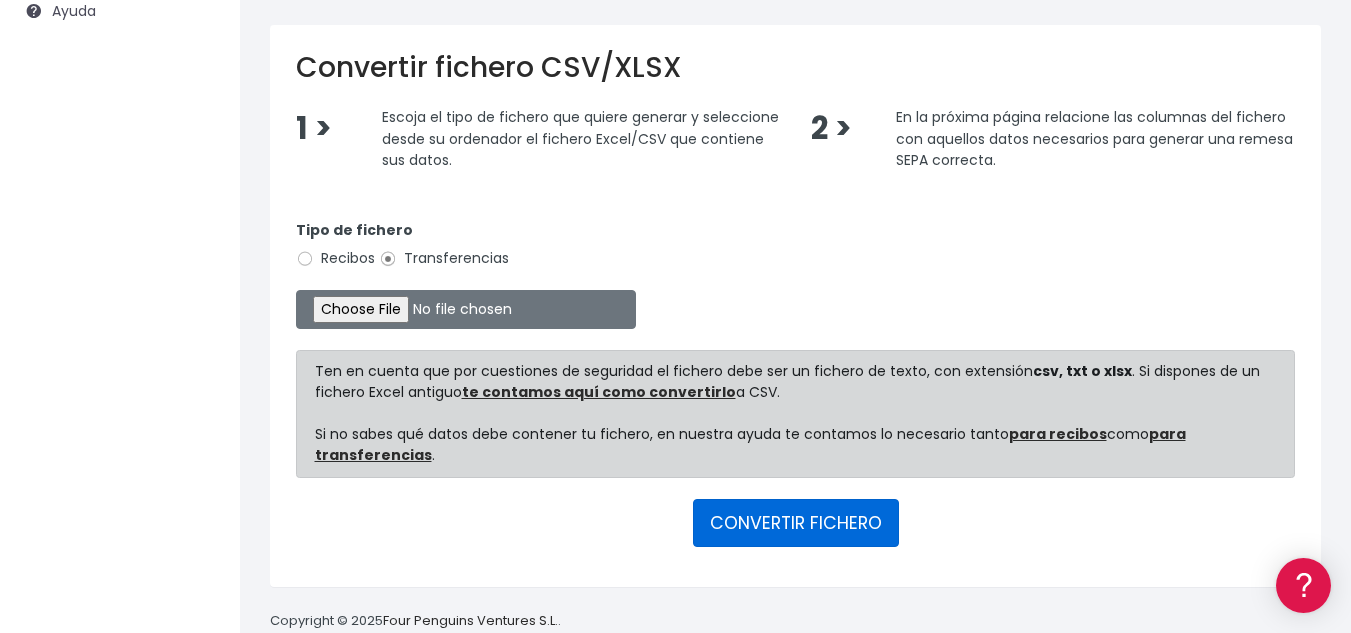 click on "CONVERTIR FICHERO" at bounding box center (796, 523) 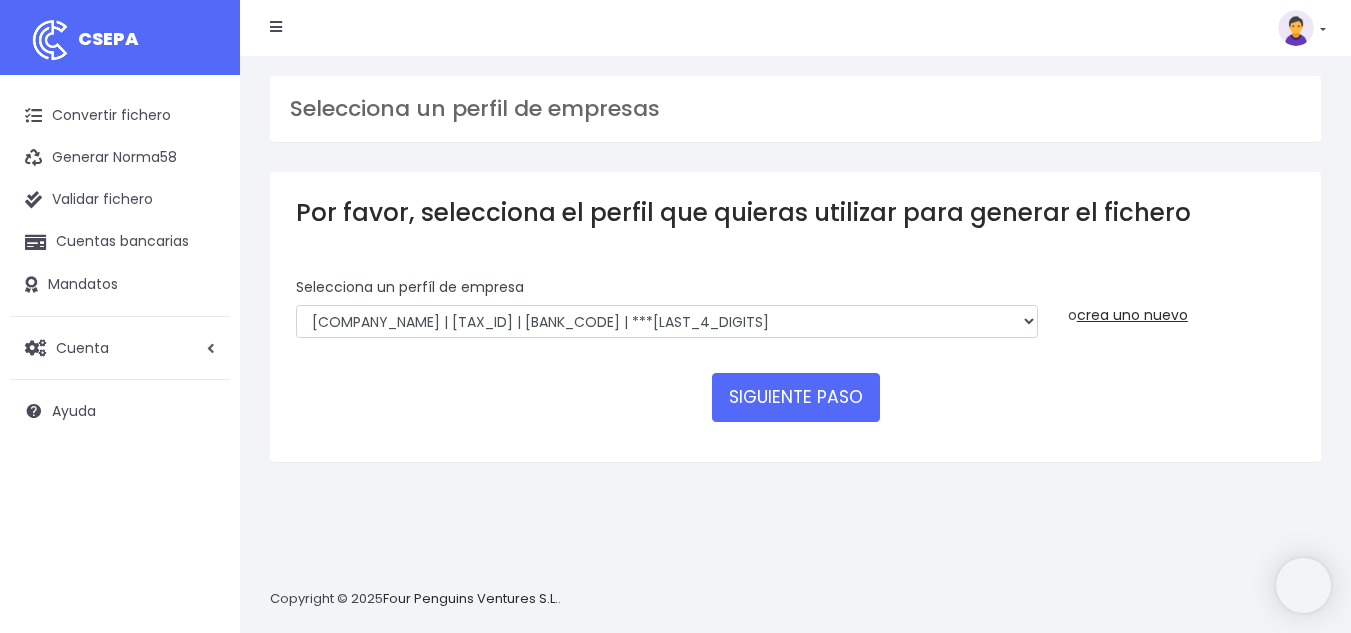 scroll, scrollTop: 0, scrollLeft: 0, axis: both 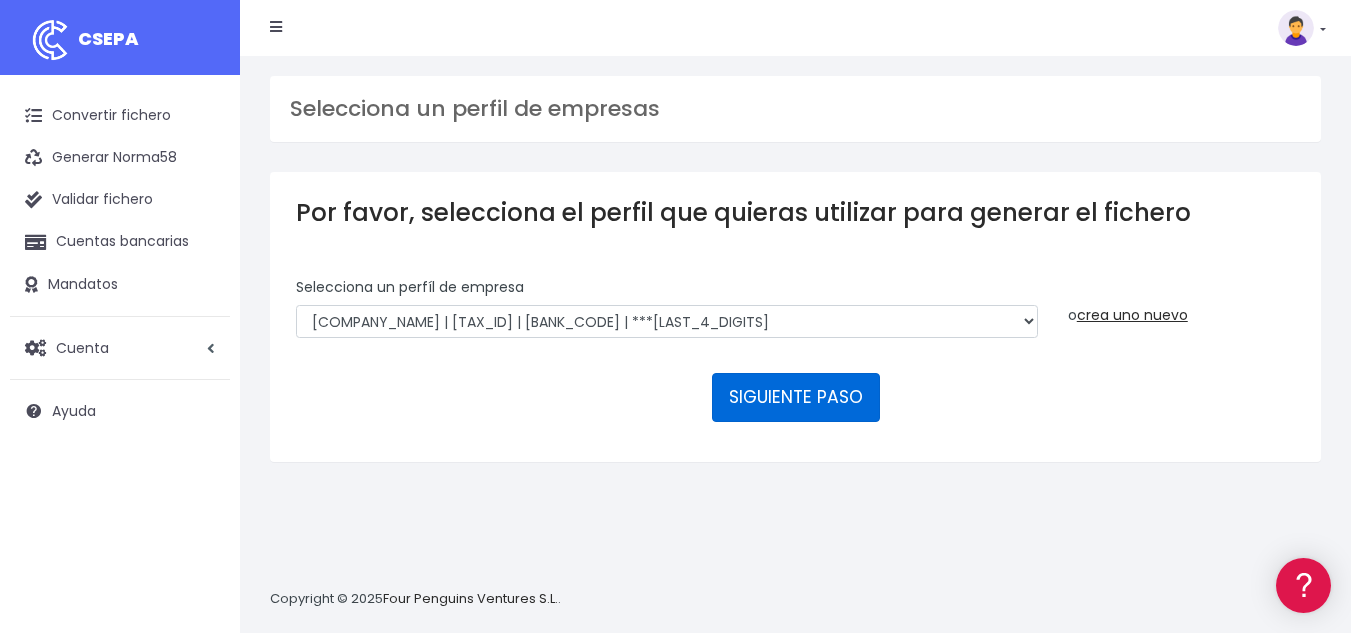 click on "SIGUIENTE PASO" at bounding box center (796, 397) 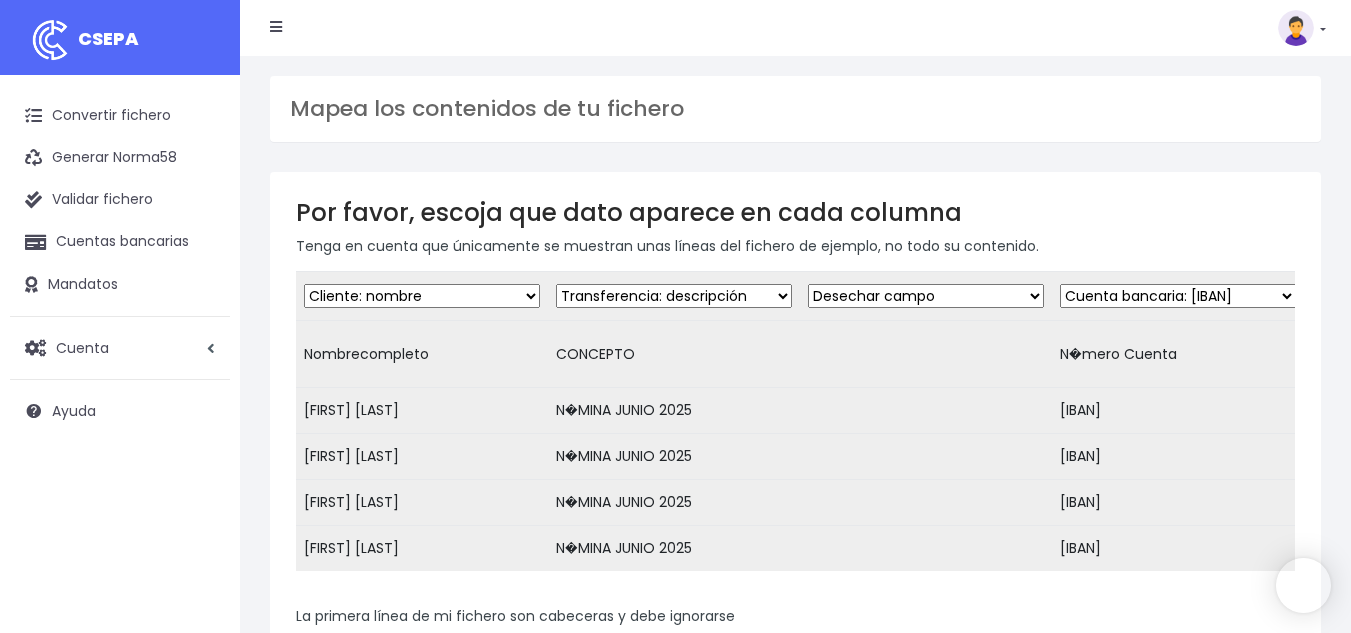 scroll, scrollTop: 0, scrollLeft: 0, axis: both 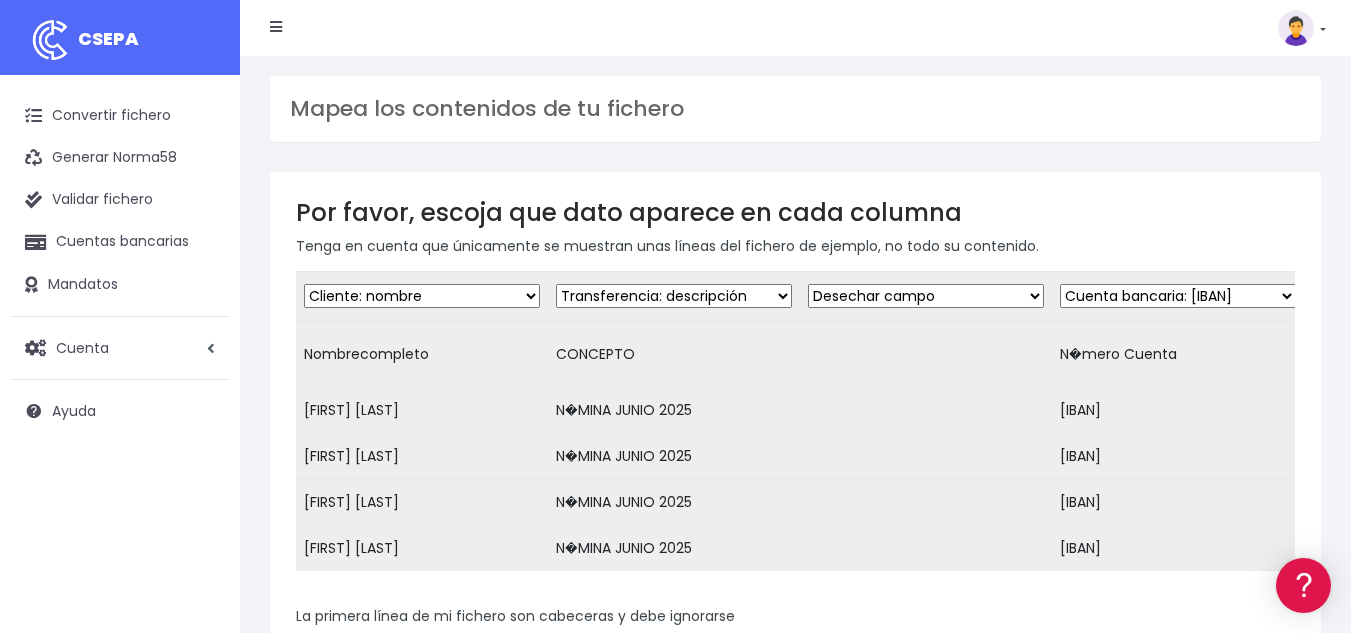 click on "Desechar campo
Cliente: nombre
Cliente: DNI
Cliente: Email
Cliente: referencia
Cuenta bancaria: BIC
Cuenta bancaria: [IBAN]
Cuenta bancaria: CC
Transferencia: importe
Transferencia: fecha de cargo
Transferencia: descripción
Transferencia: identificador" at bounding box center [674, 296] 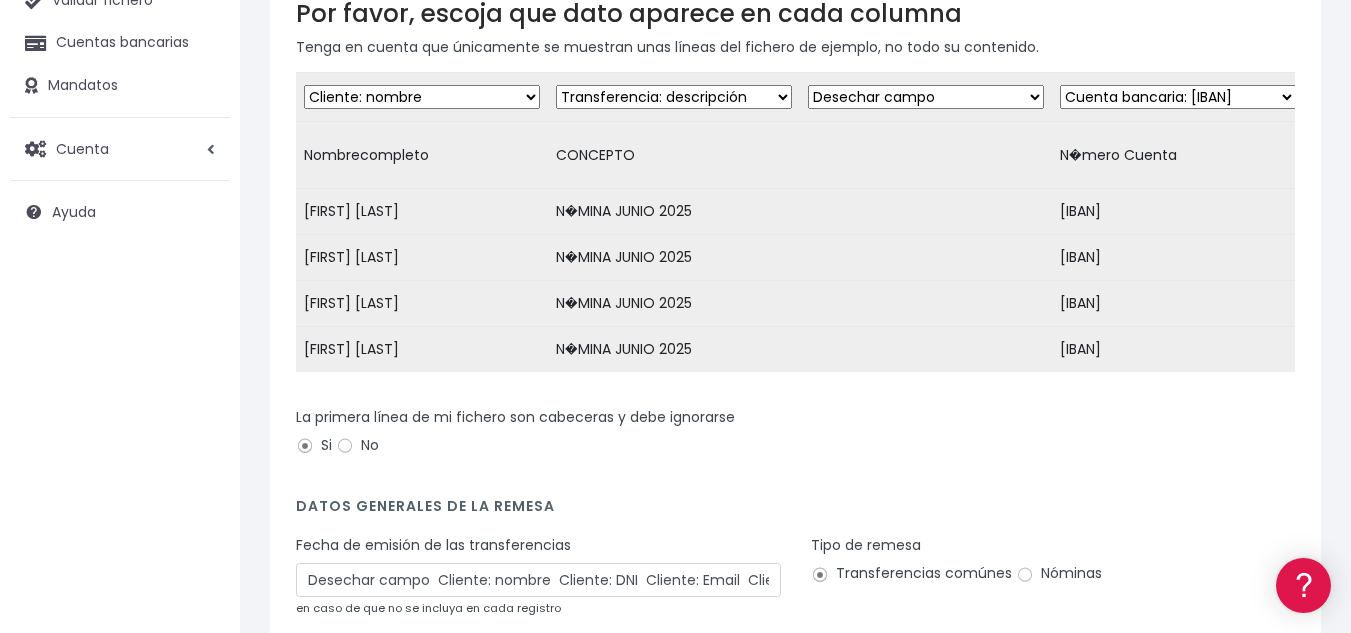 scroll, scrollTop: 200, scrollLeft: 0, axis: vertical 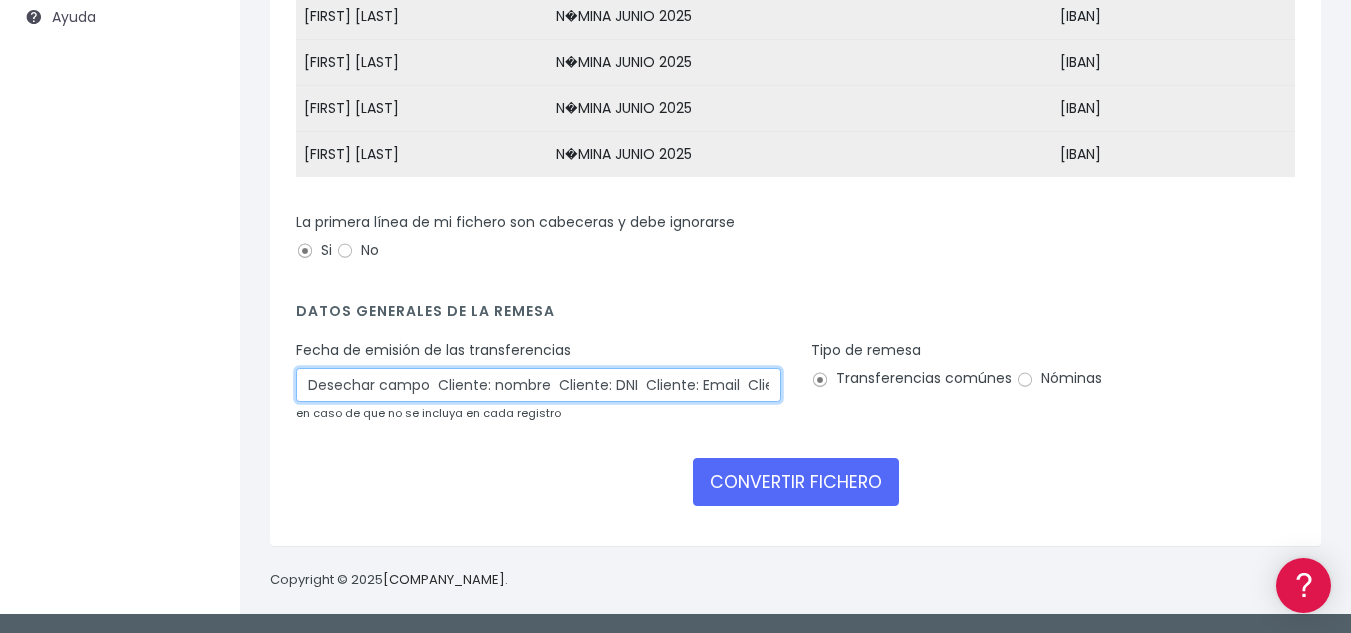 click on "Desechar campo
Cliente: nombre
Cliente: DNI
Cliente: Email
Cliente: referencia
Cuenta bancaria: BIC
Cuenta bancaria: [IBAN]
Cuenta bancaria: CC
Transferencia: importe
Transferencia: fecha de cargo
Transferencia: descripción
Transferencia: identificador" at bounding box center (538, 385) 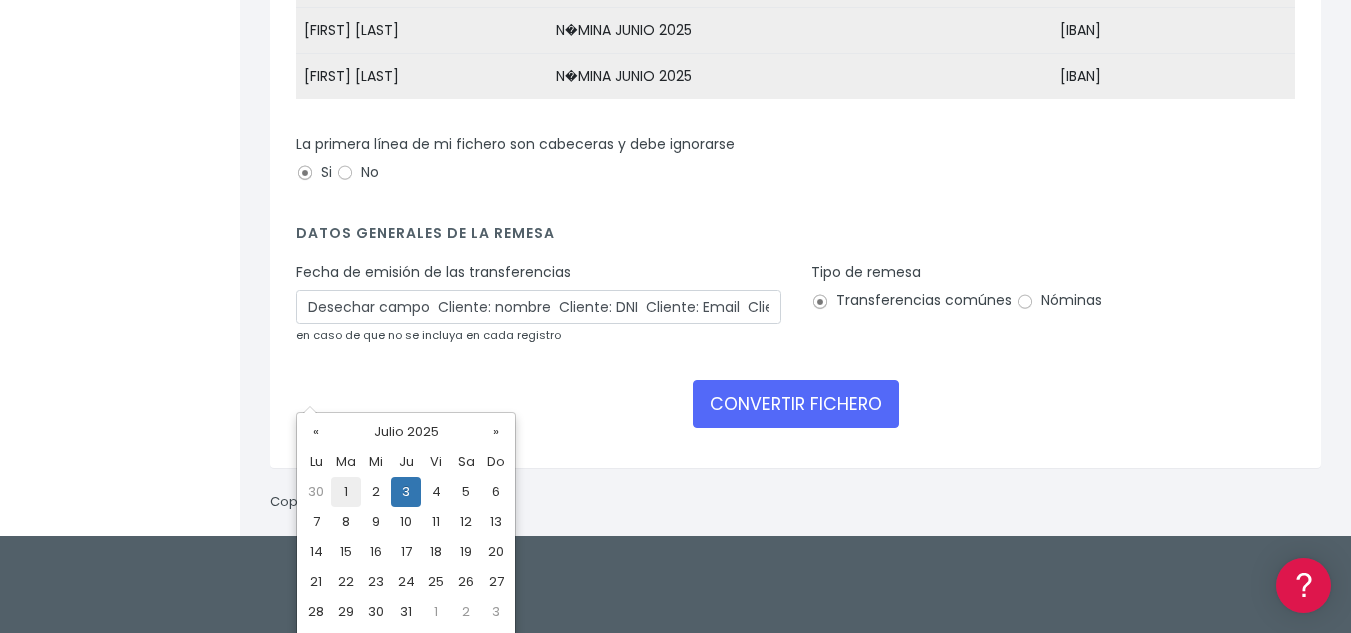 click on "1" at bounding box center (346, 492) 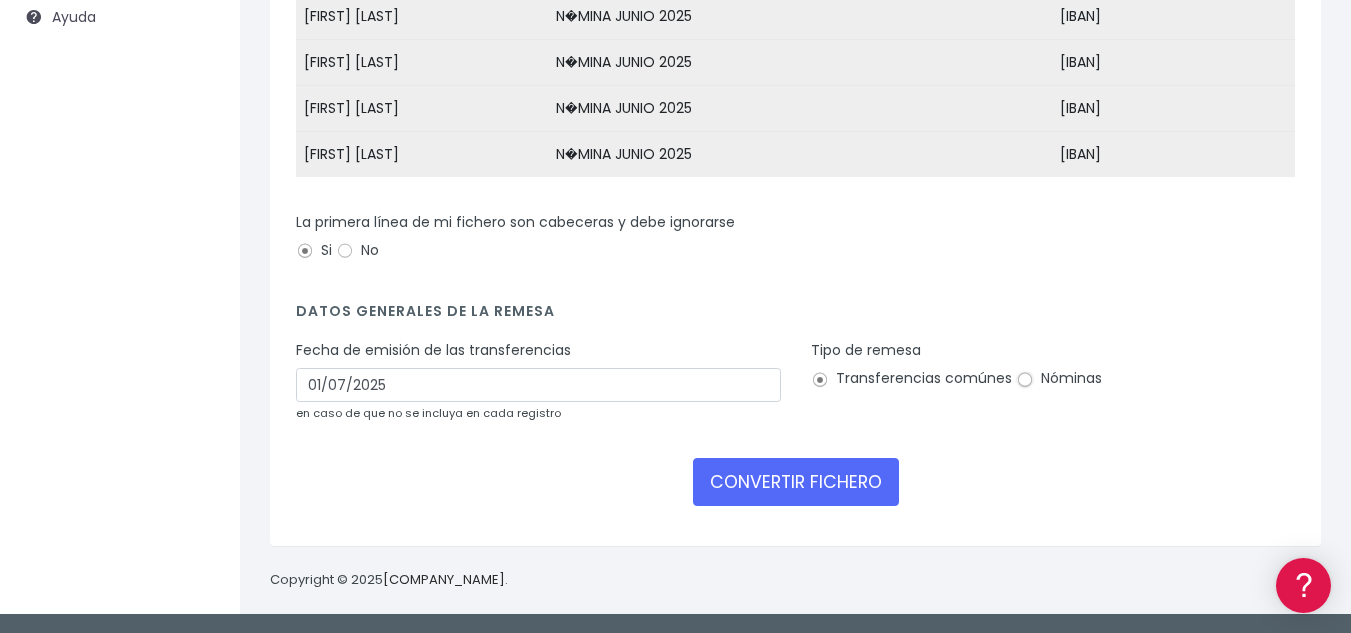 click on "Nóminas" at bounding box center [1025, 380] 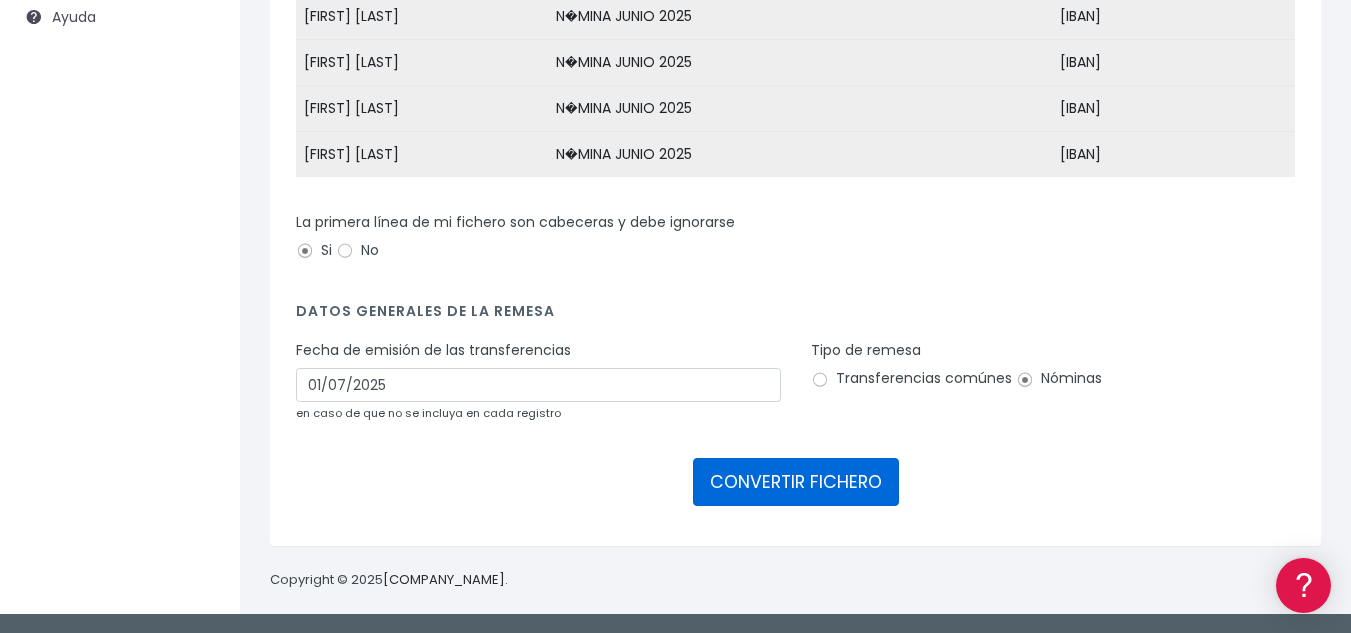 click on "CONVERTIR FICHERO" at bounding box center [796, 482] 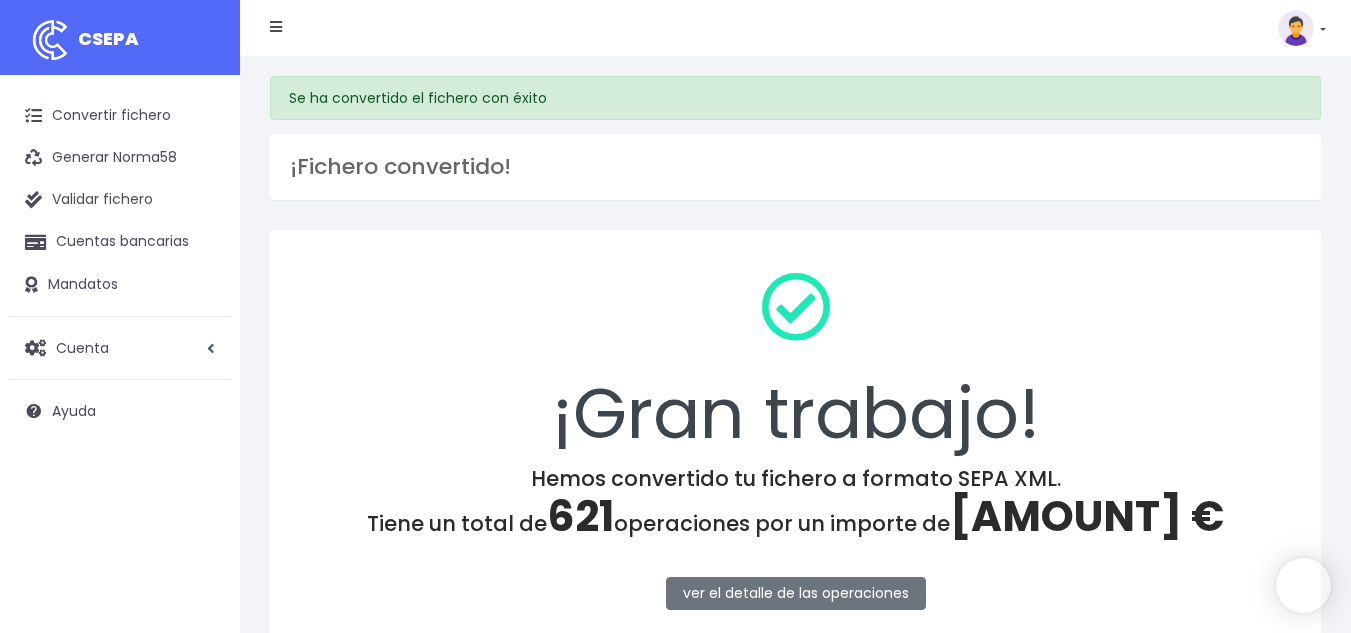 scroll, scrollTop: 0, scrollLeft: 0, axis: both 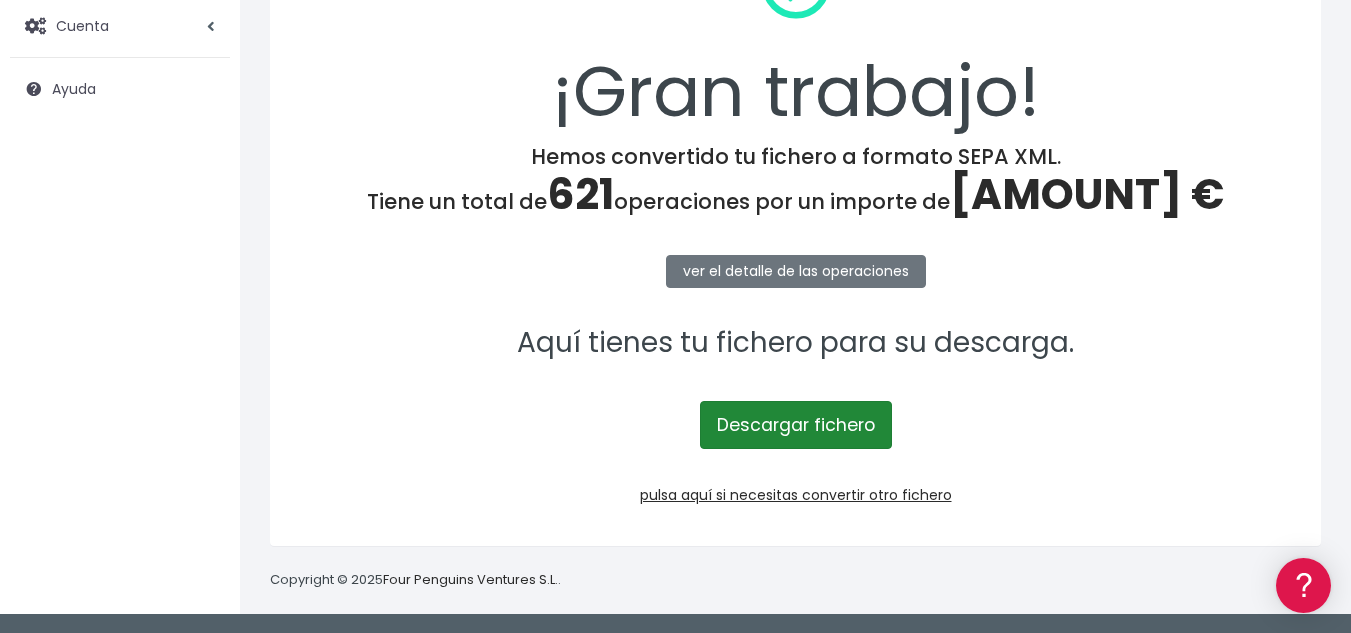 click on "Descargar fichero" at bounding box center [796, 425] 